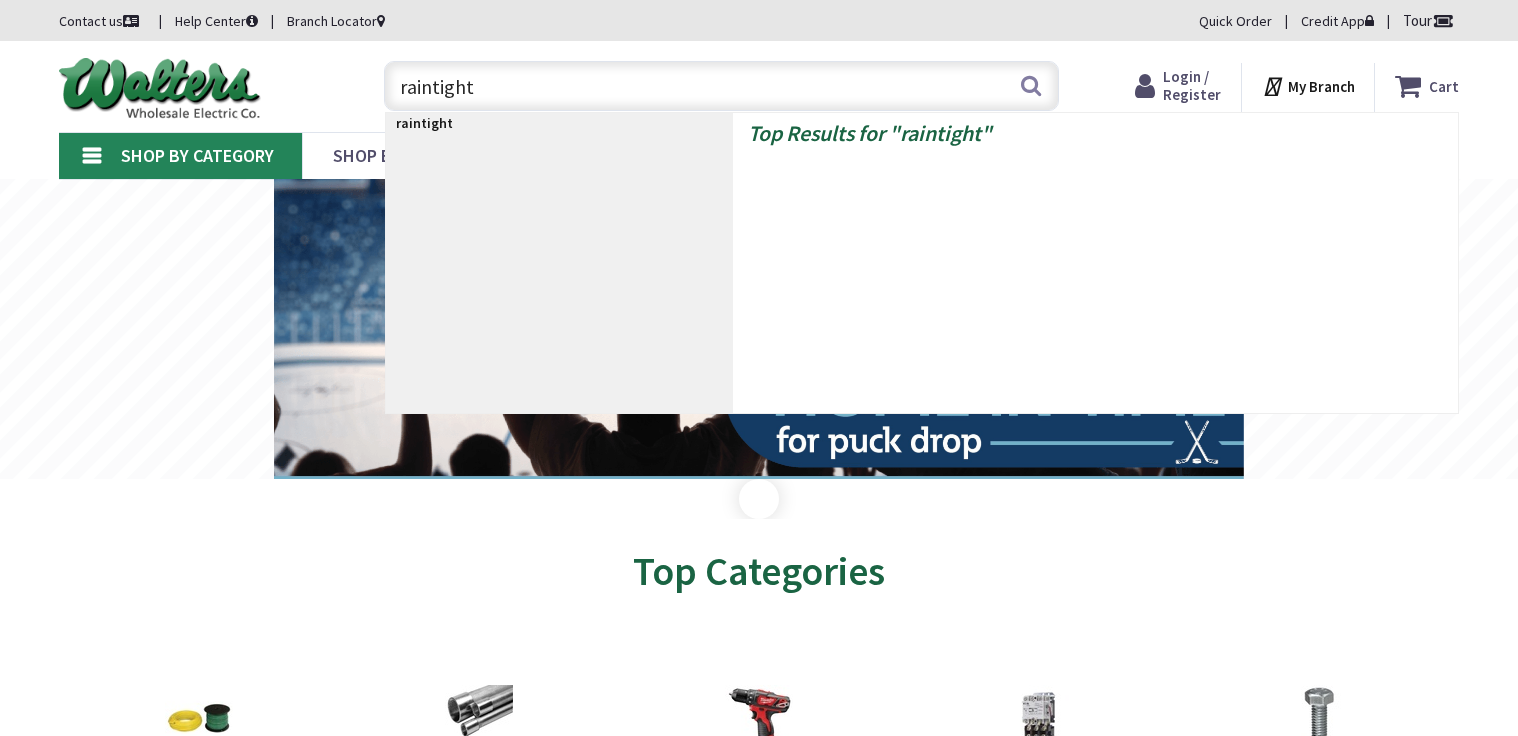 scroll, scrollTop: 0, scrollLeft: 0, axis: both 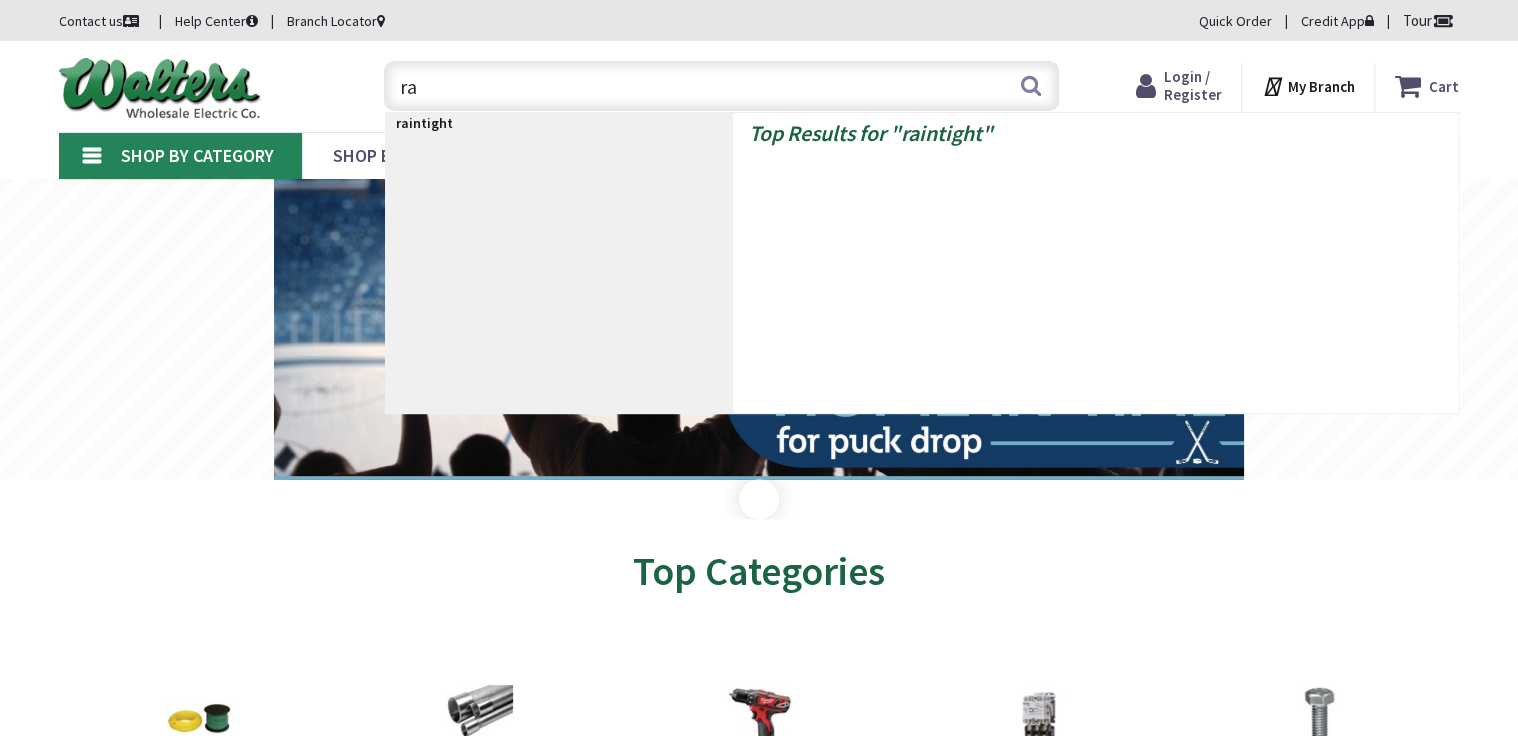 type on "r" 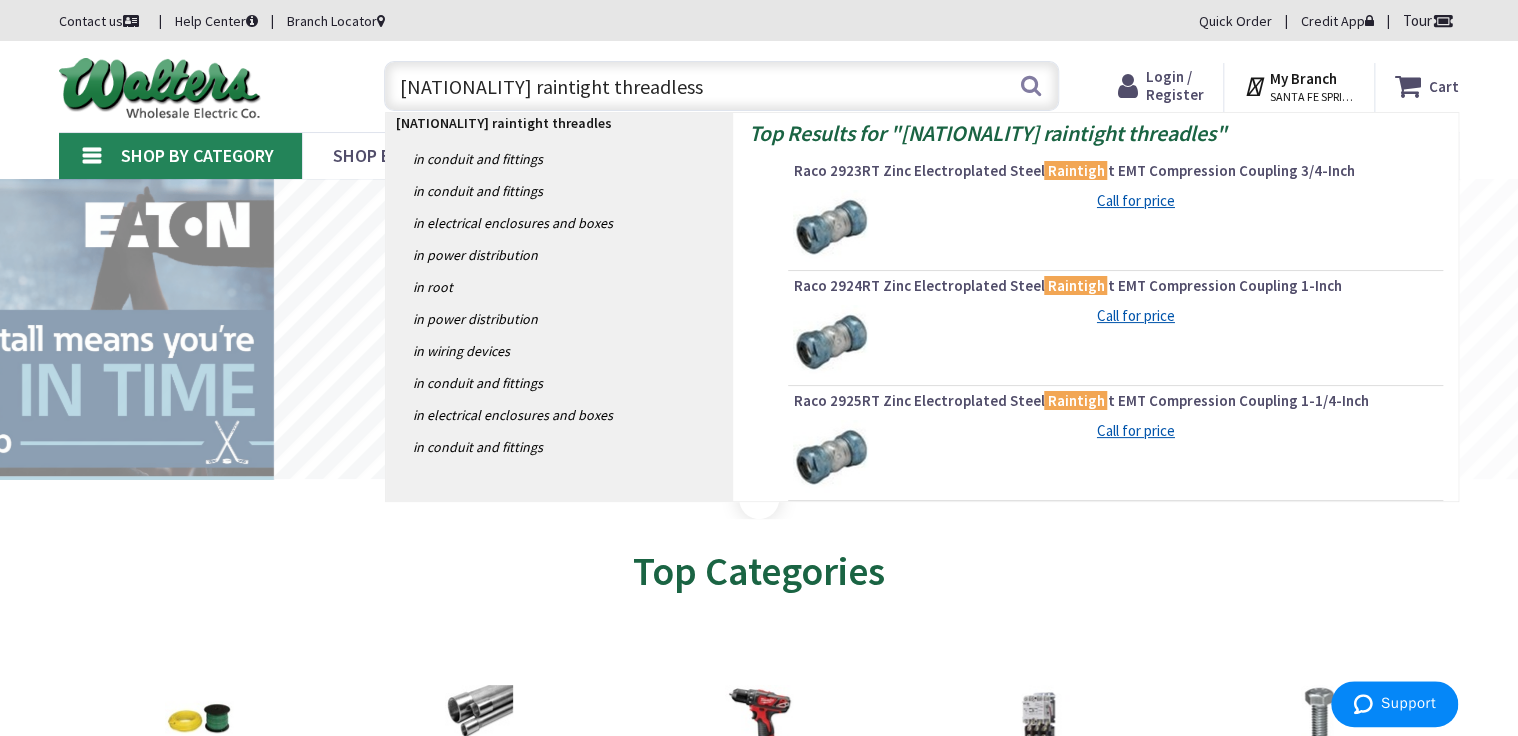 type on "american raintight threadless" 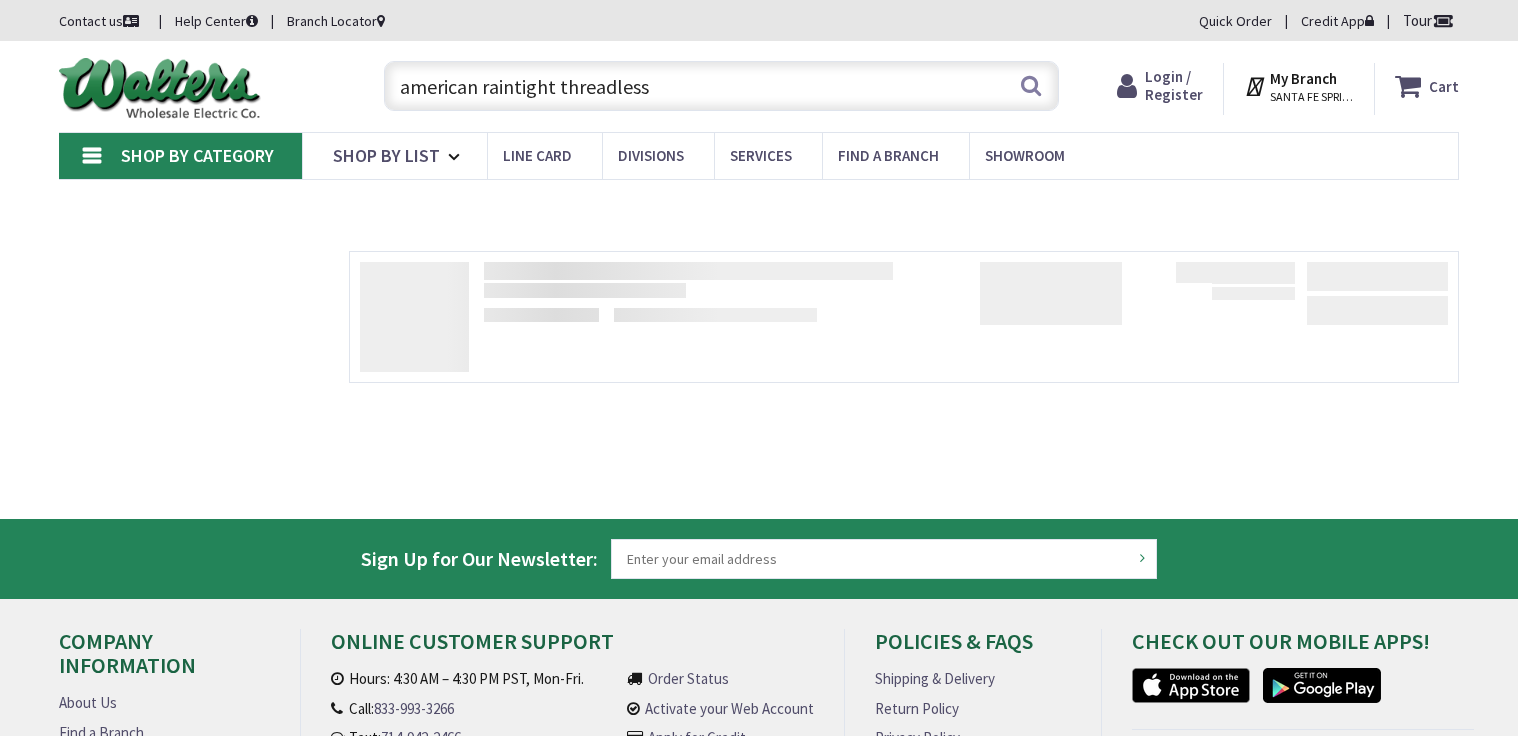 scroll, scrollTop: 0, scrollLeft: 0, axis: both 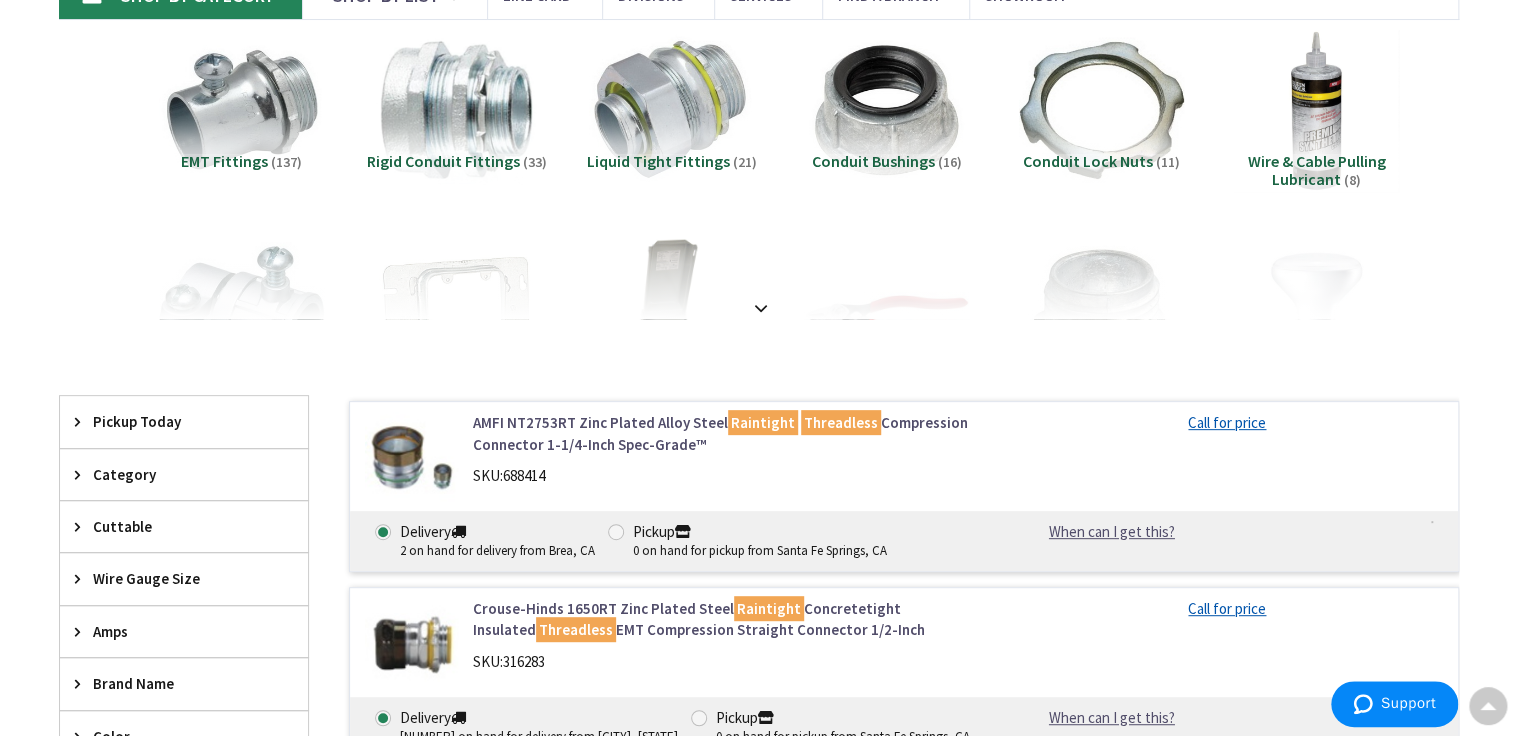 click on "AMFI NT2753RT Zinc Plated Alloy Steel  Raintight   Threadless  Compression Connector 1-1/4-Inch Spec-Grade™
SKU:  688414
Call for price
Delivery
2 on hand for delivery from Brea, CA" at bounding box center (904, 486) 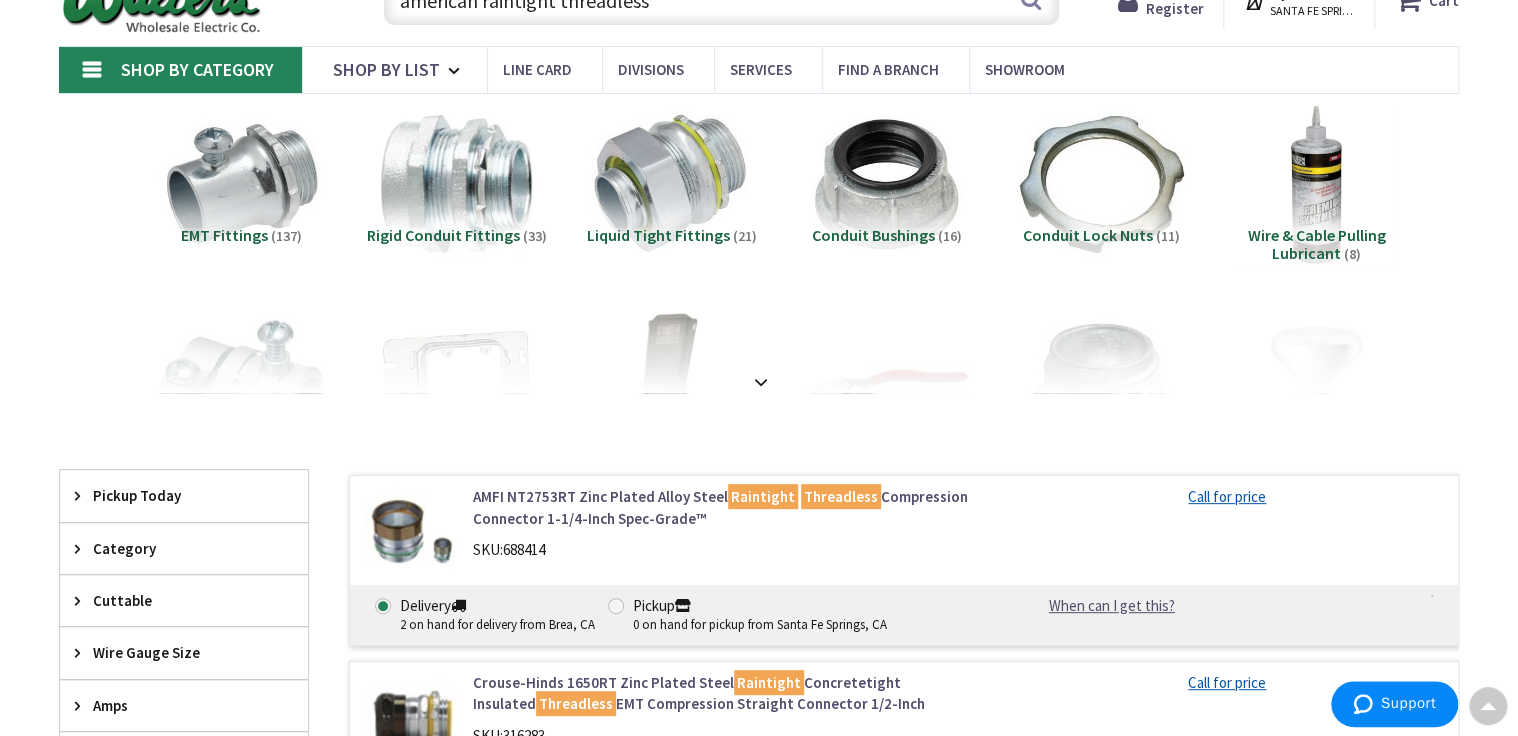 scroll, scrollTop: 80, scrollLeft: 0, axis: vertical 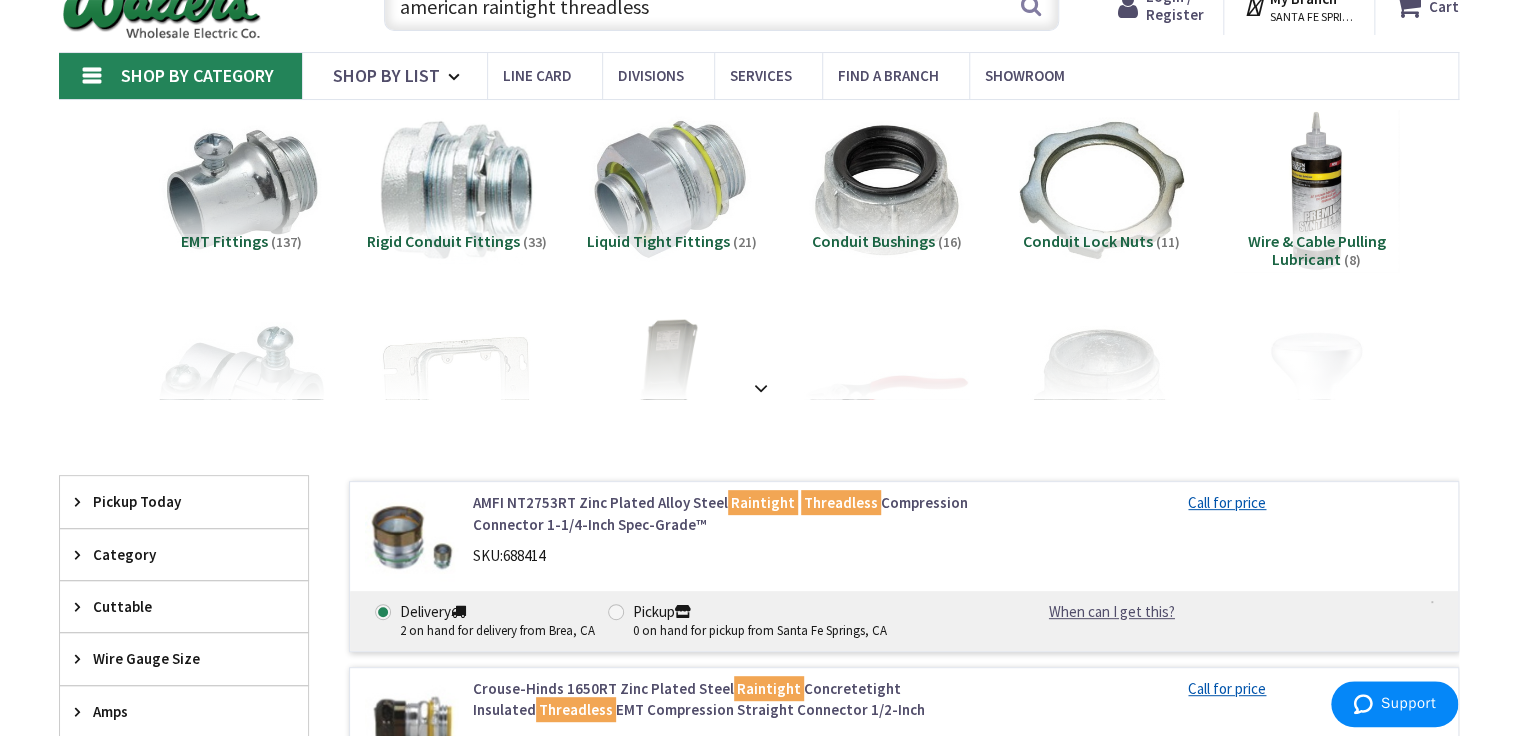 click on "american raintight threadless" at bounding box center (721, 6) 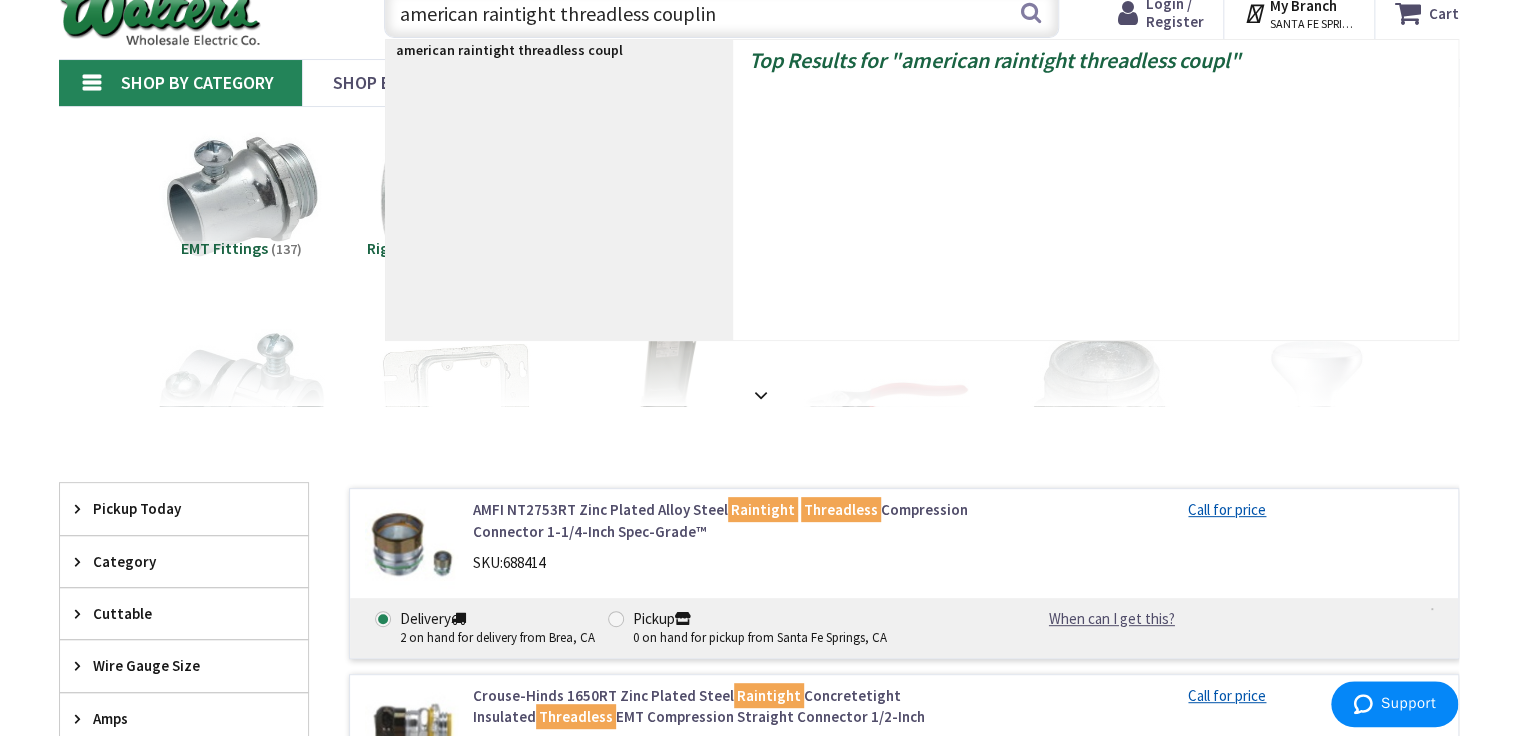 type on "american raintight threadless coupling" 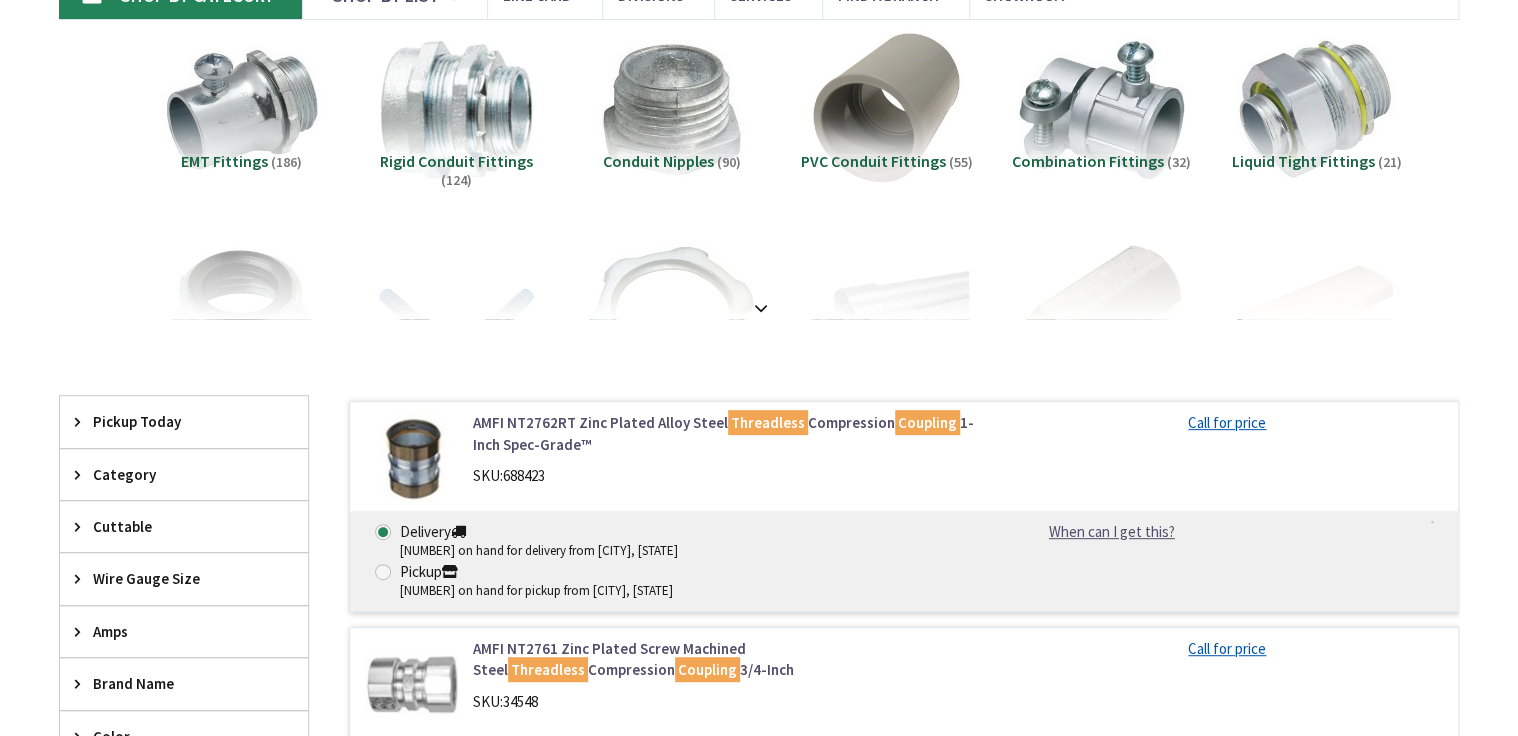scroll, scrollTop: 160, scrollLeft: 0, axis: vertical 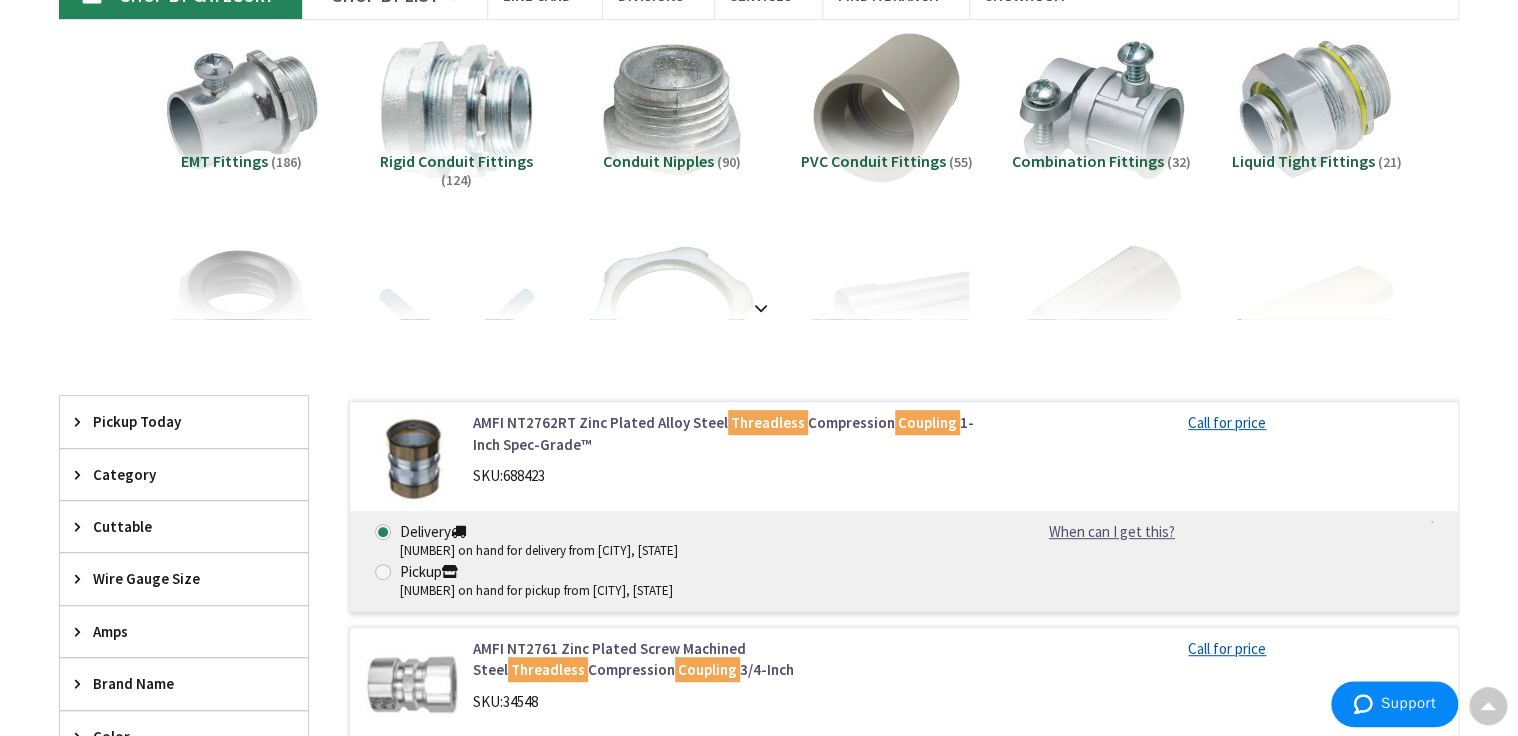 click on "SKU:  688423" at bounding box center (727, 475) 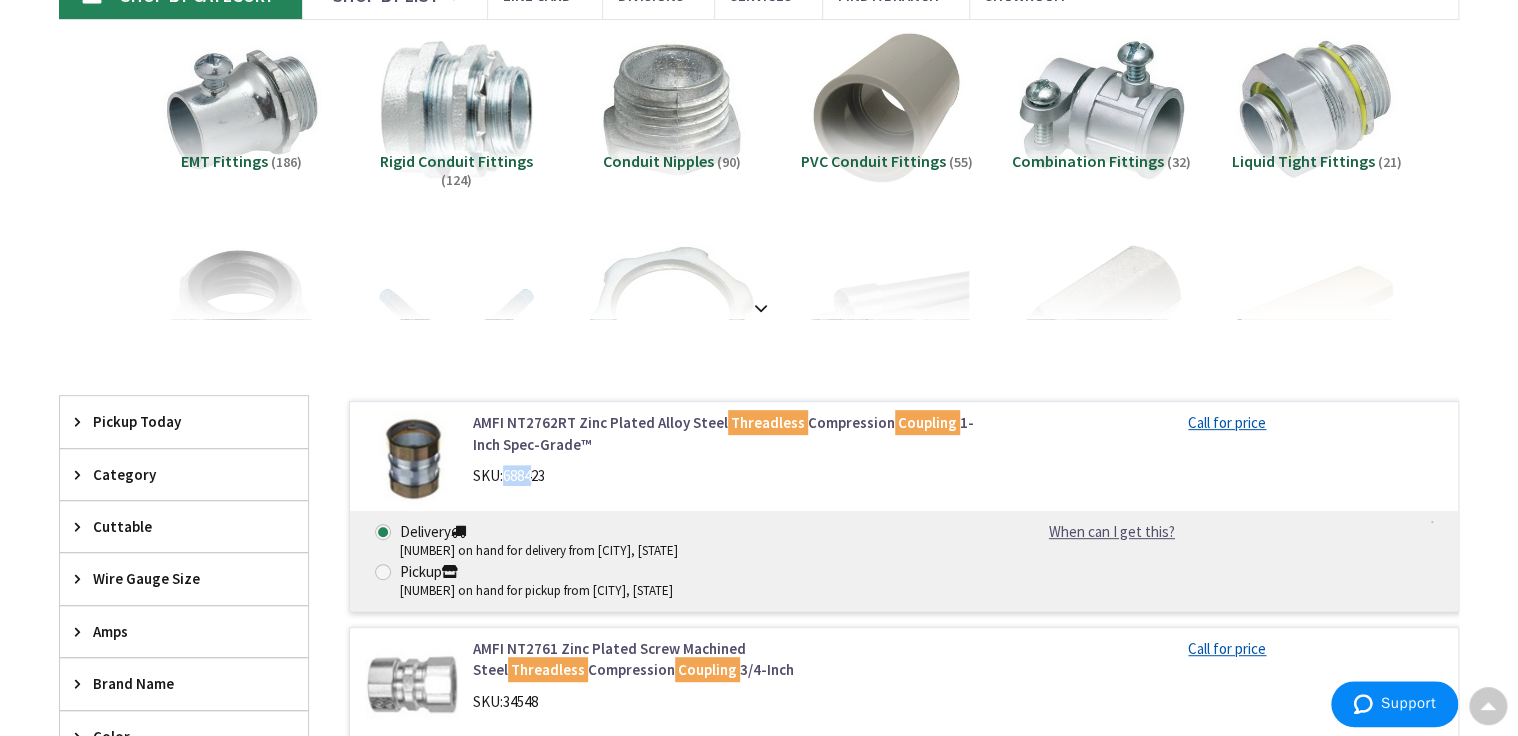 drag, startPoint x: 537, startPoint y: 478, endPoint x: 506, endPoint y: 478, distance: 31 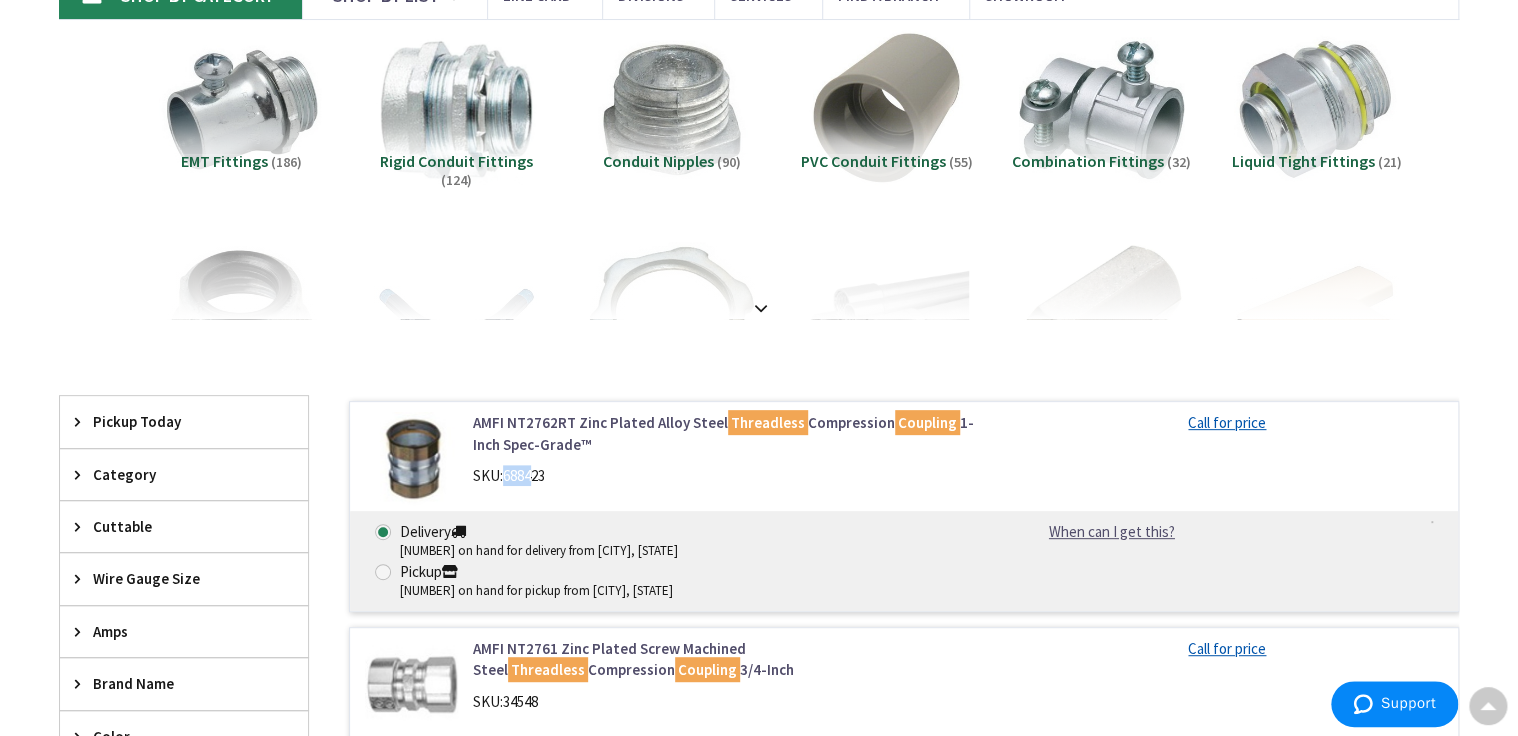 click on "688423" at bounding box center (524, 475) 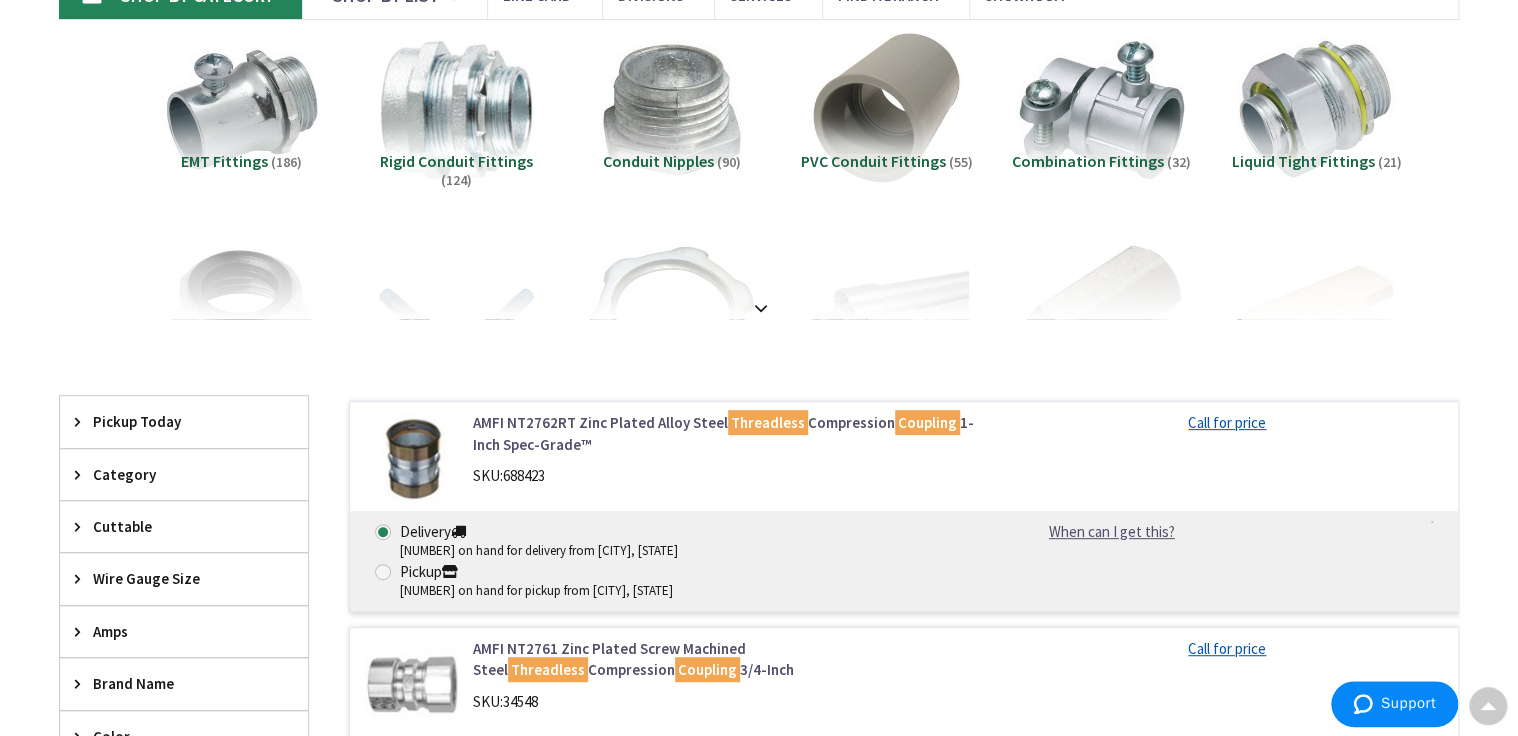 drag, startPoint x: 506, startPoint y: 478, endPoint x: 611, endPoint y: 477, distance: 105.00476 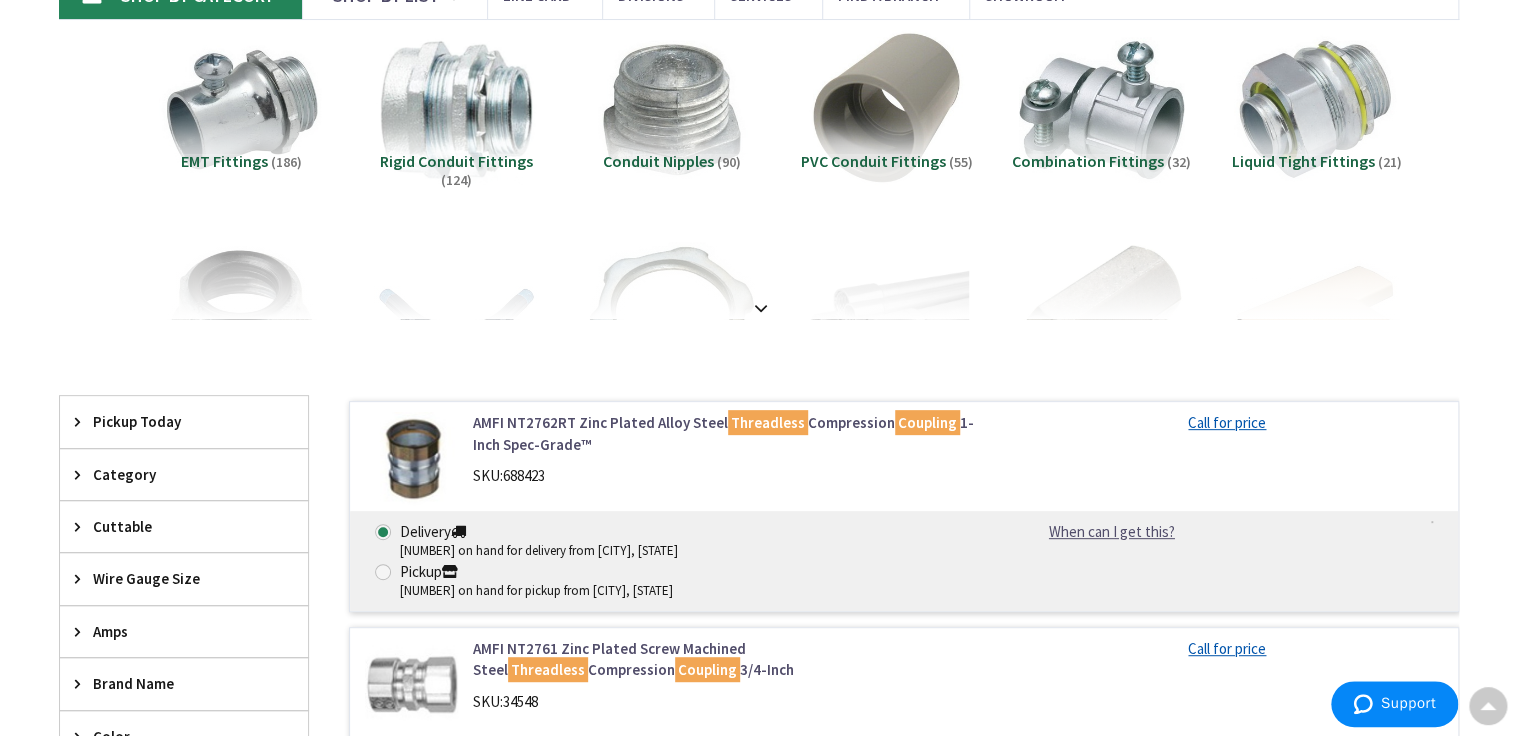 click on "SKU:  688423" at bounding box center (727, 475) 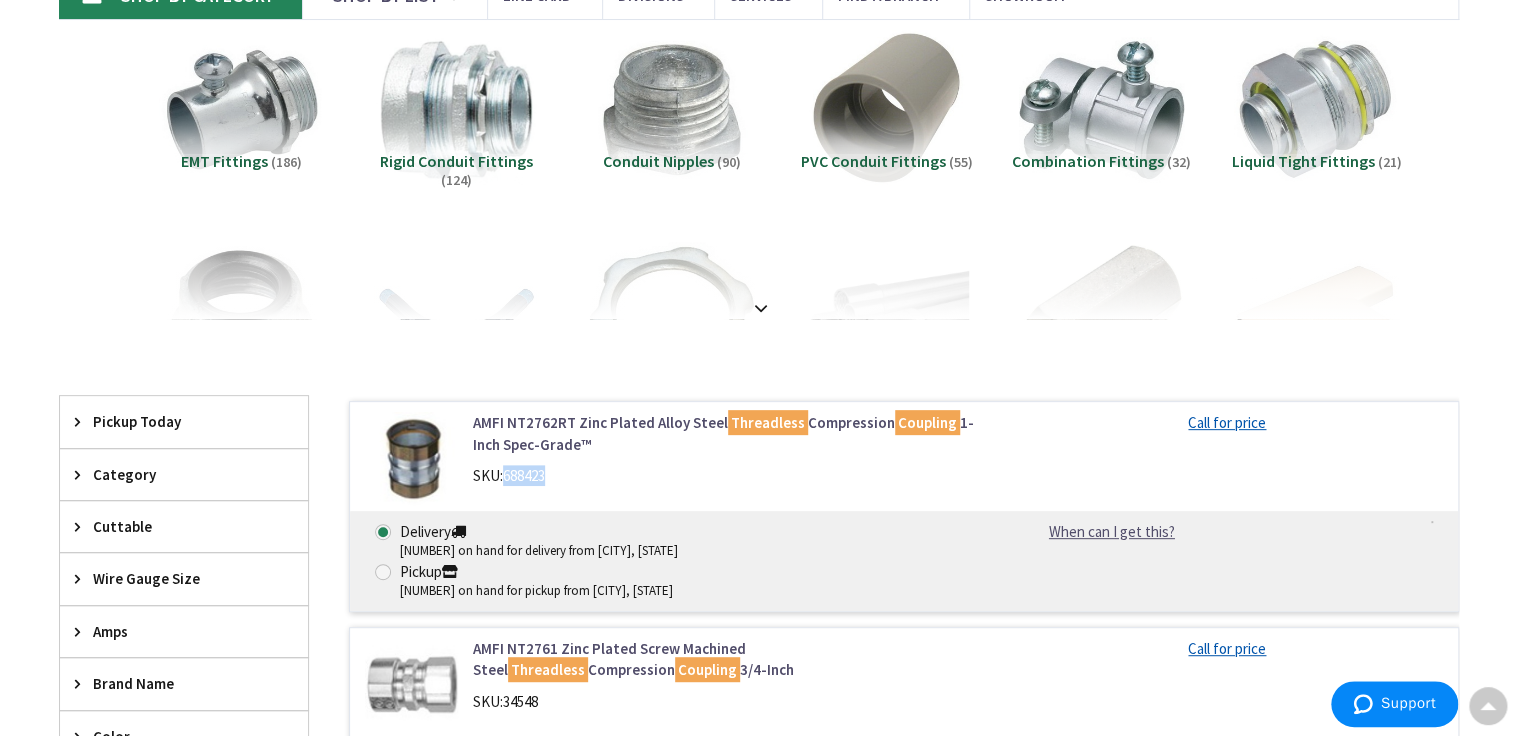 drag, startPoint x: 577, startPoint y: 475, endPoint x: 506, endPoint y: 482, distance: 71.34424 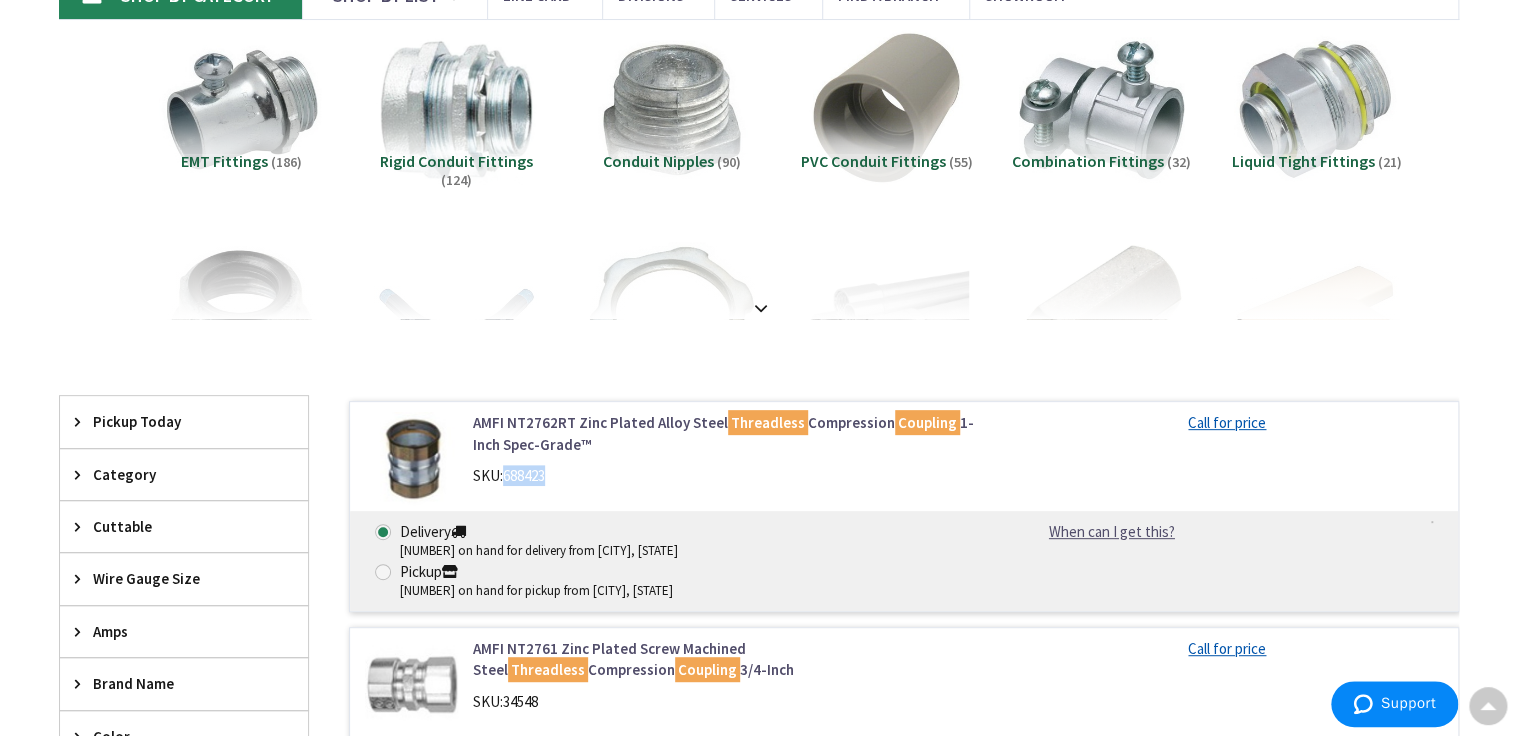 click on "SKU:  688423" at bounding box center (727, 475) 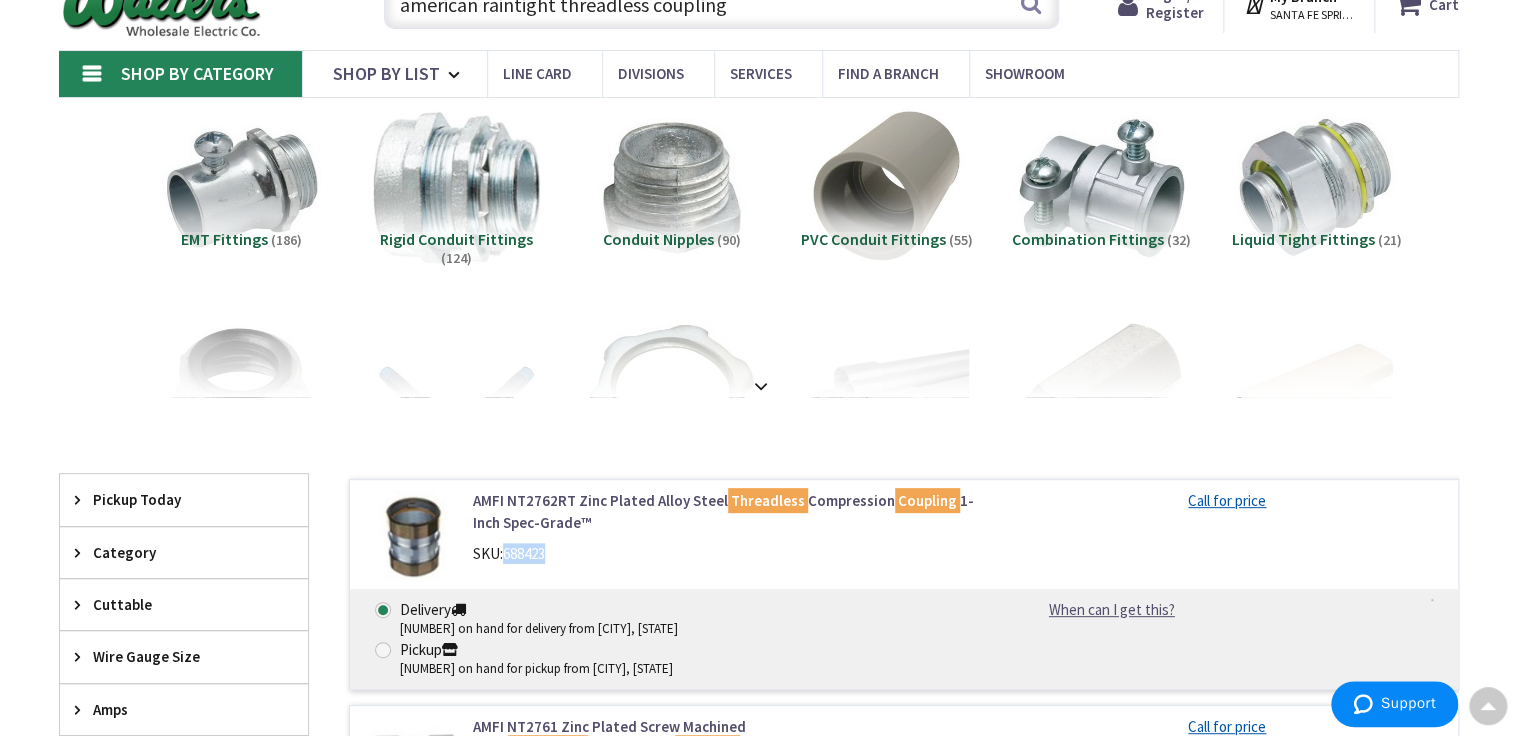 scroll, scrollTop: 0, scrollLeft: 0, axis: both 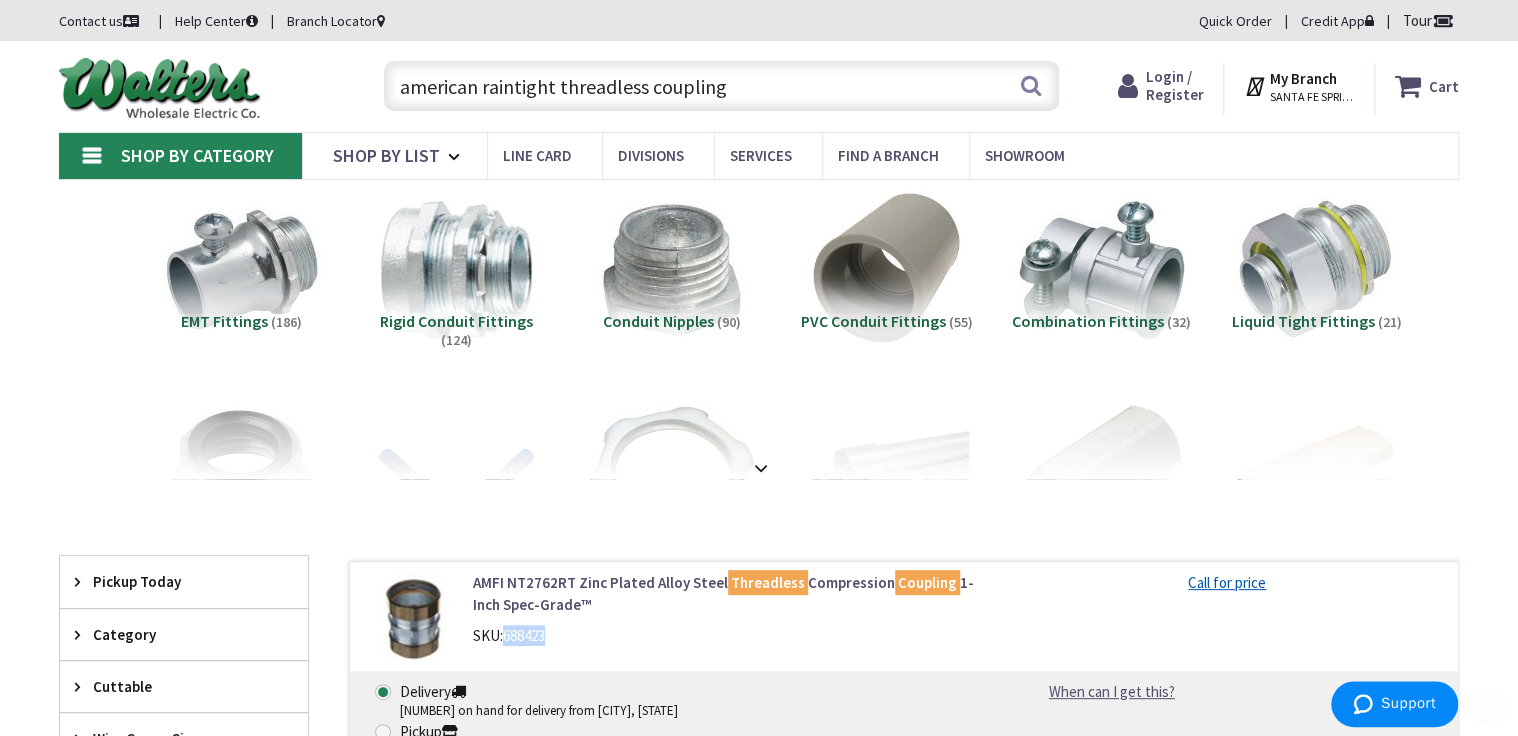 click on "american raintight threadless coupling" at bounding box center [721, 86] 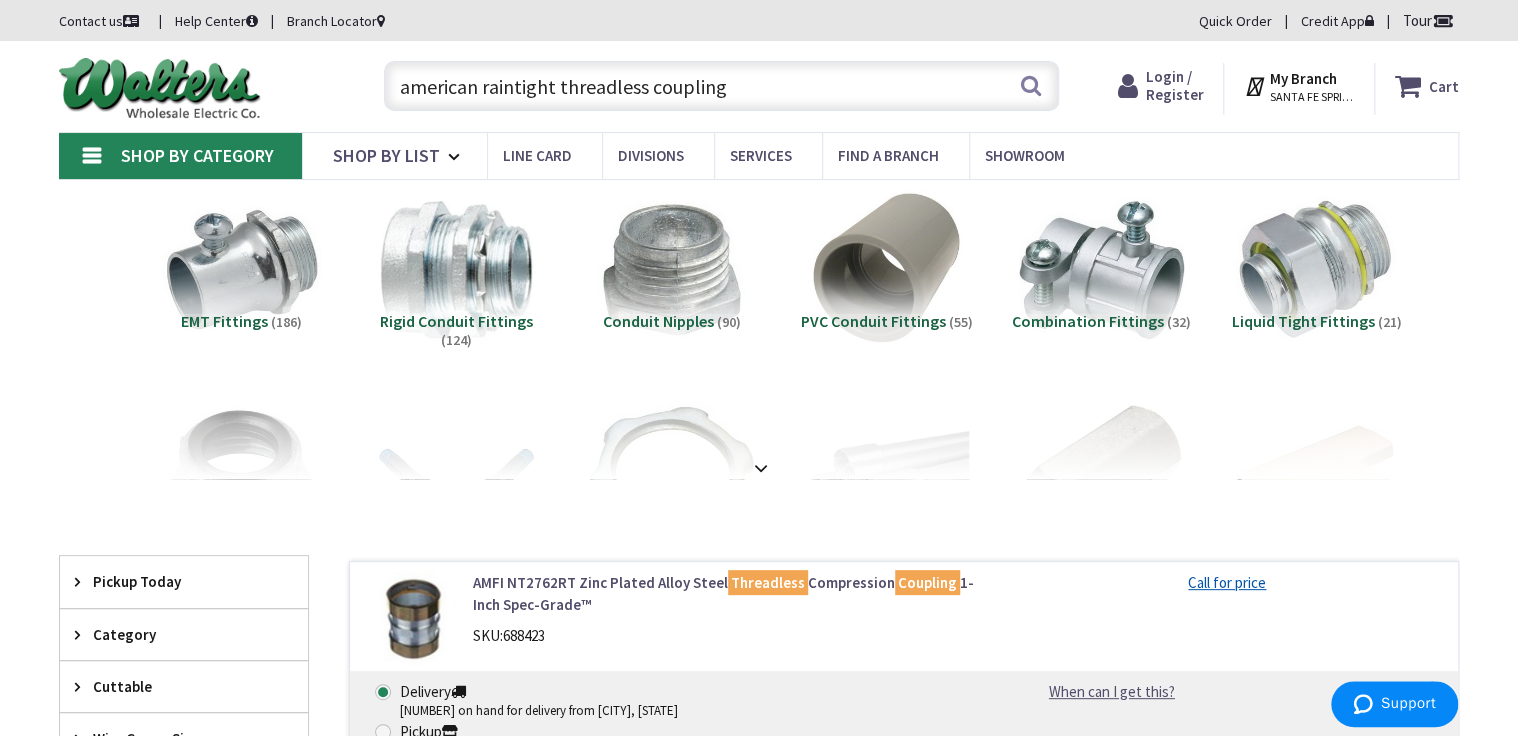 click on "american raintight threadless coupling" at bounding box center [721, 86] 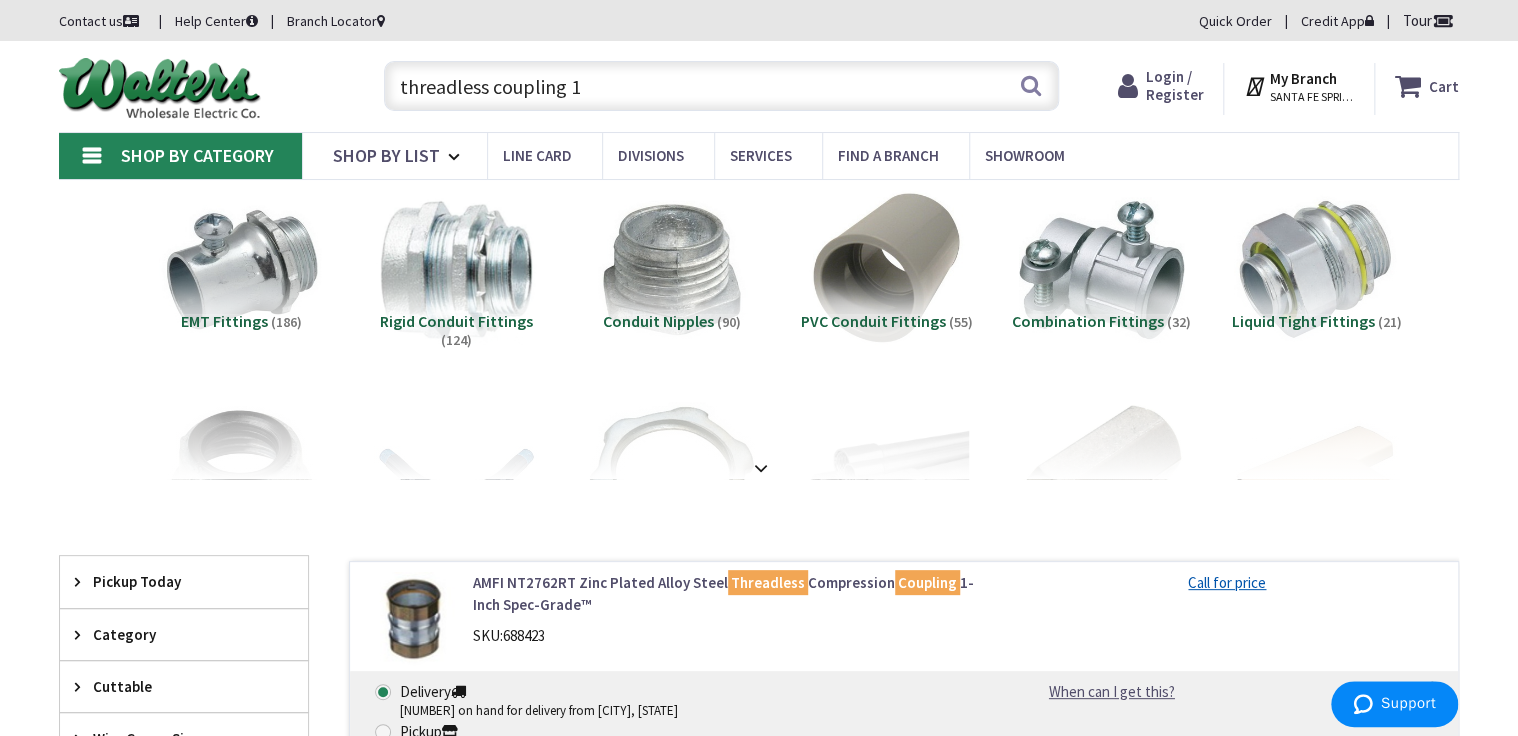type on "threadless coupling 1" 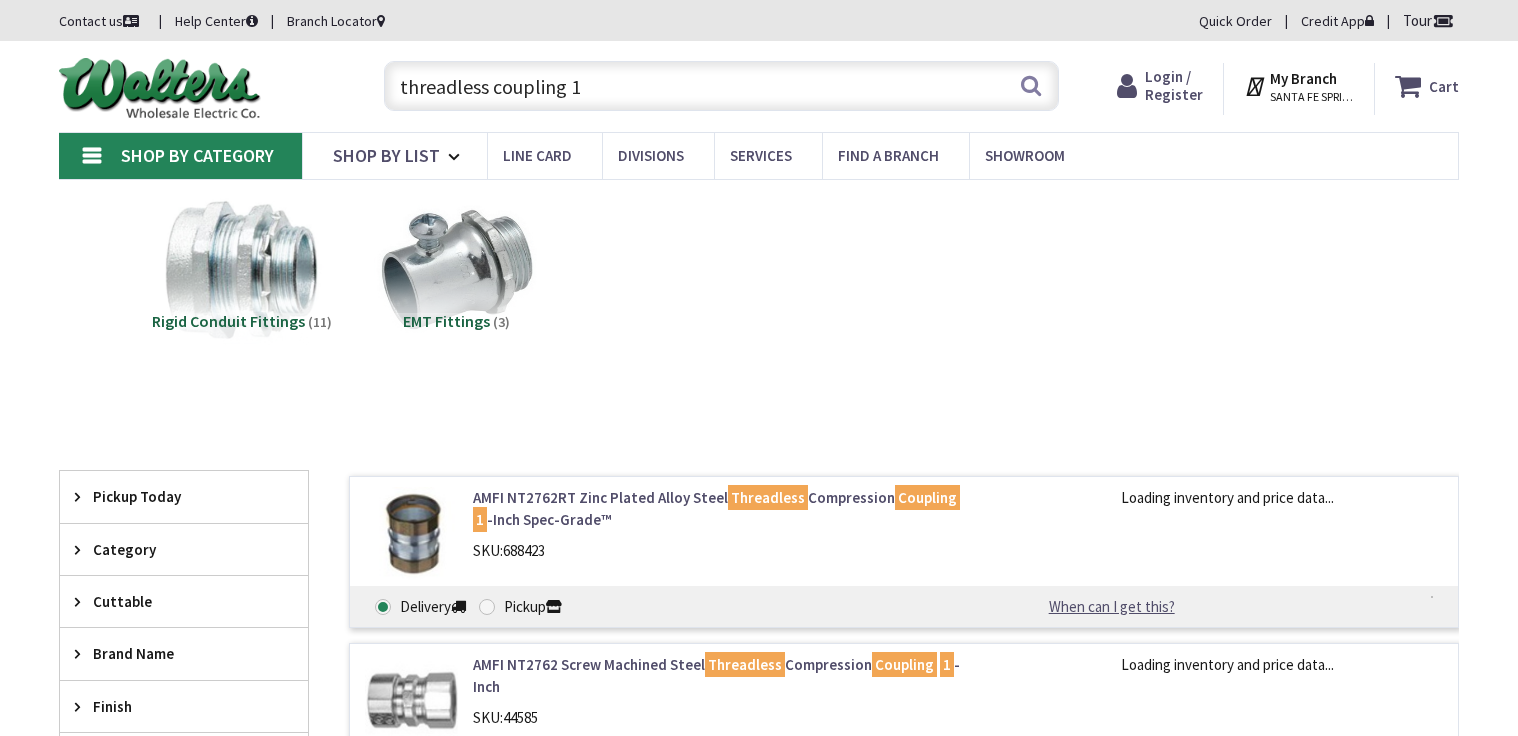 scroll, scrollTop: 0, scrollLeft: 0, axis: both 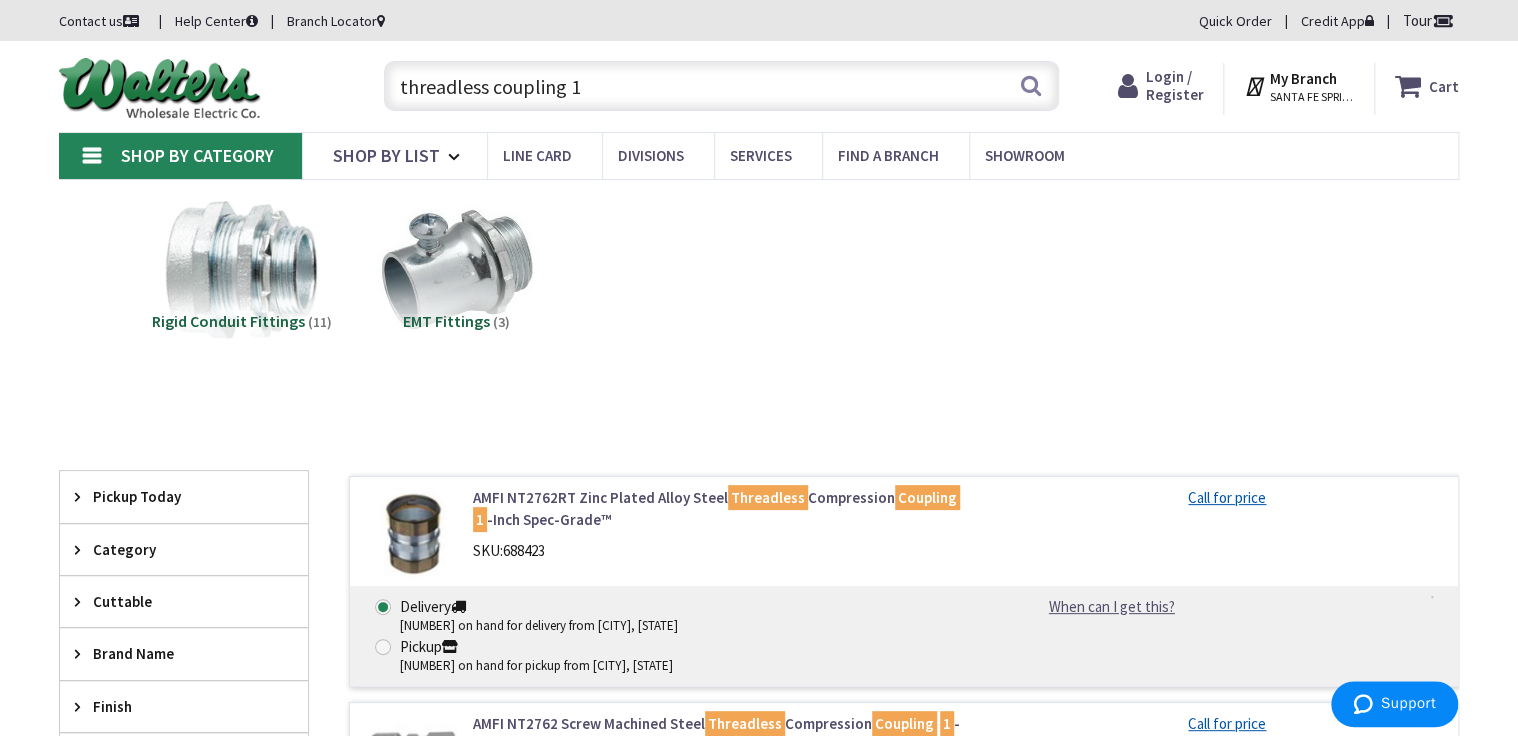 click on "Rigid Conduit Fittings
(11)
EMT Fittings
(3)" at bounding box center (759, 286) 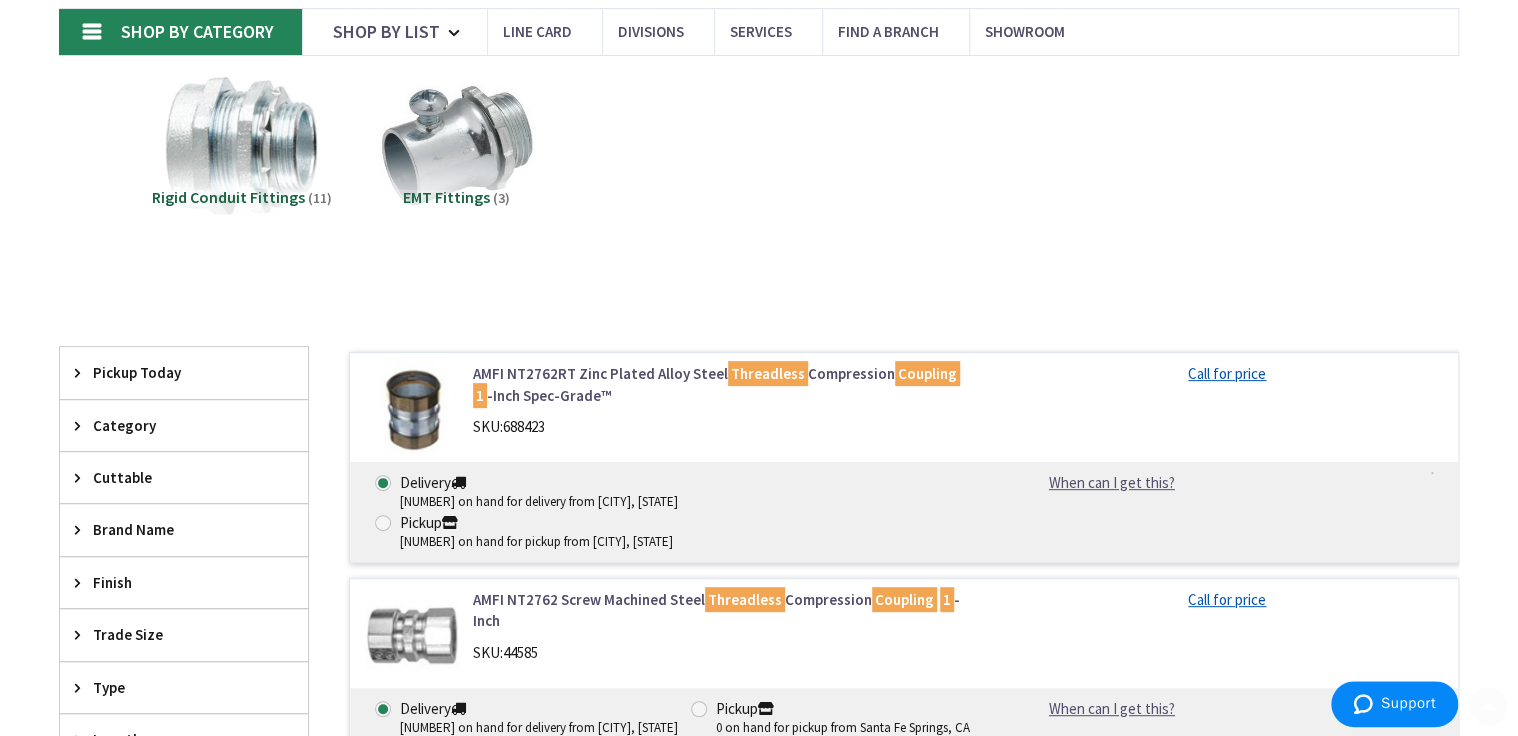 scroll, scrollTop: 160, scrollLeft: 0, axis: vertical 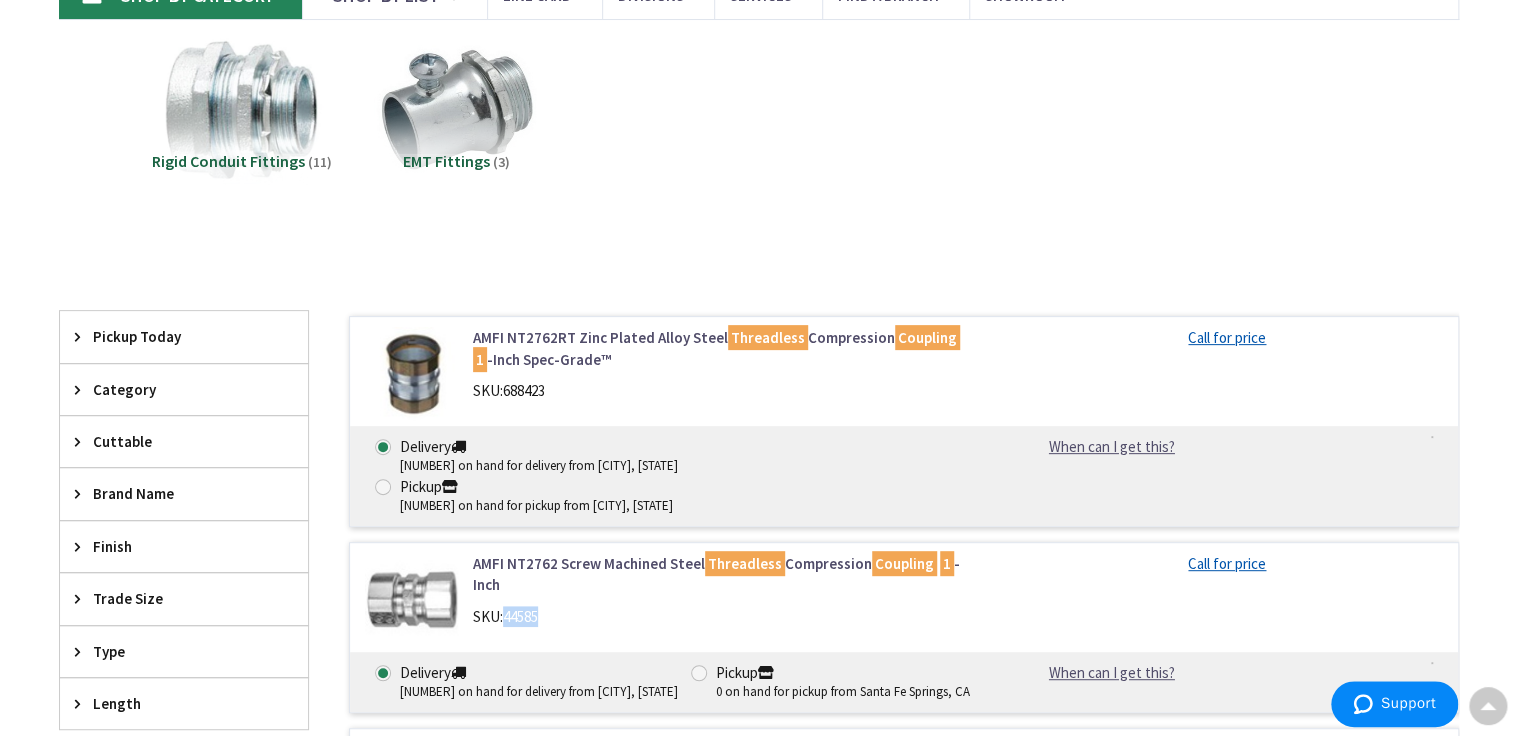 drag, startPoint x: 556, startPoint y: 588, endPoint x: 508, endPoint y: 586, distance: 48.04165 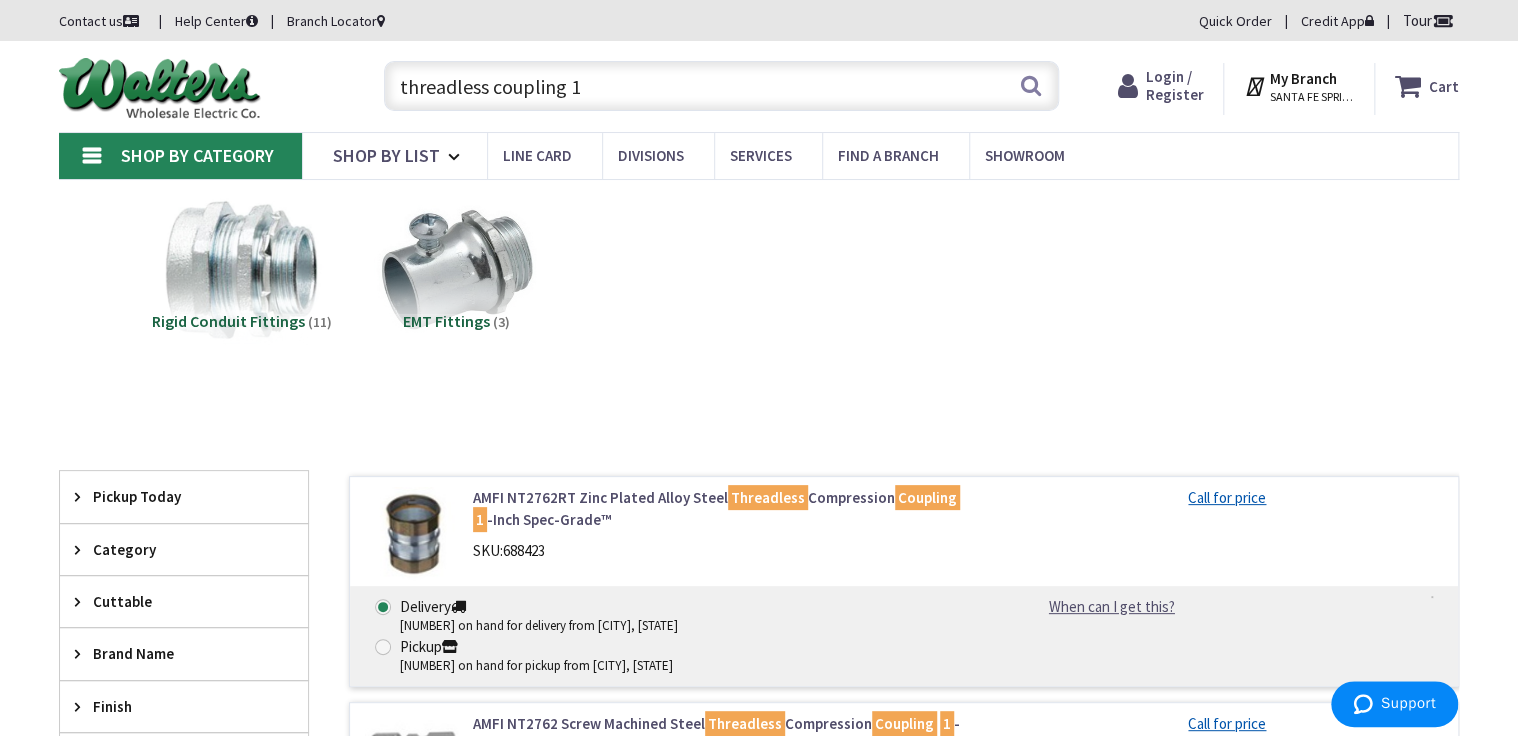 scroll, scrollTop: 0, scrollLeft: 0, axis: both 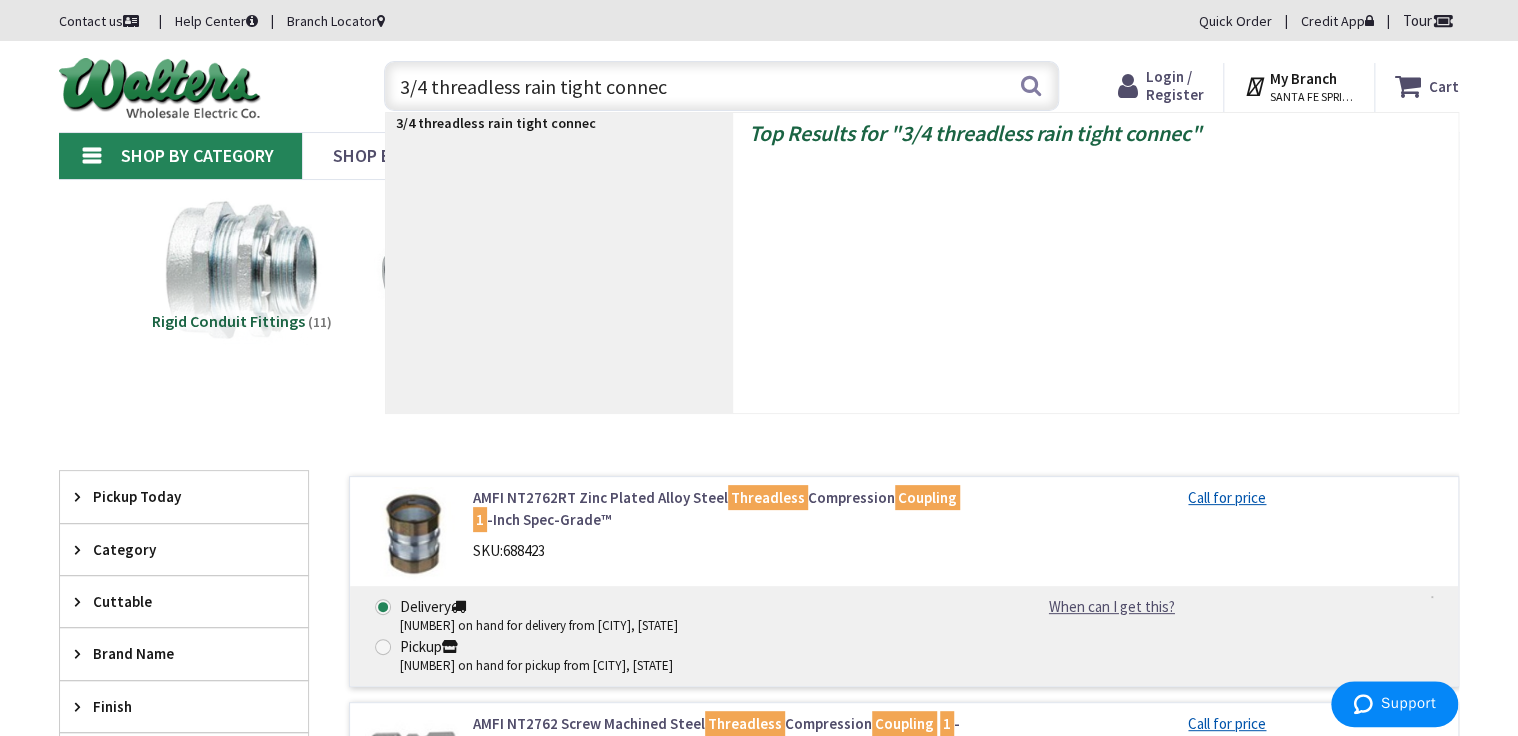 type on "3/4 threadless rain tight connect" 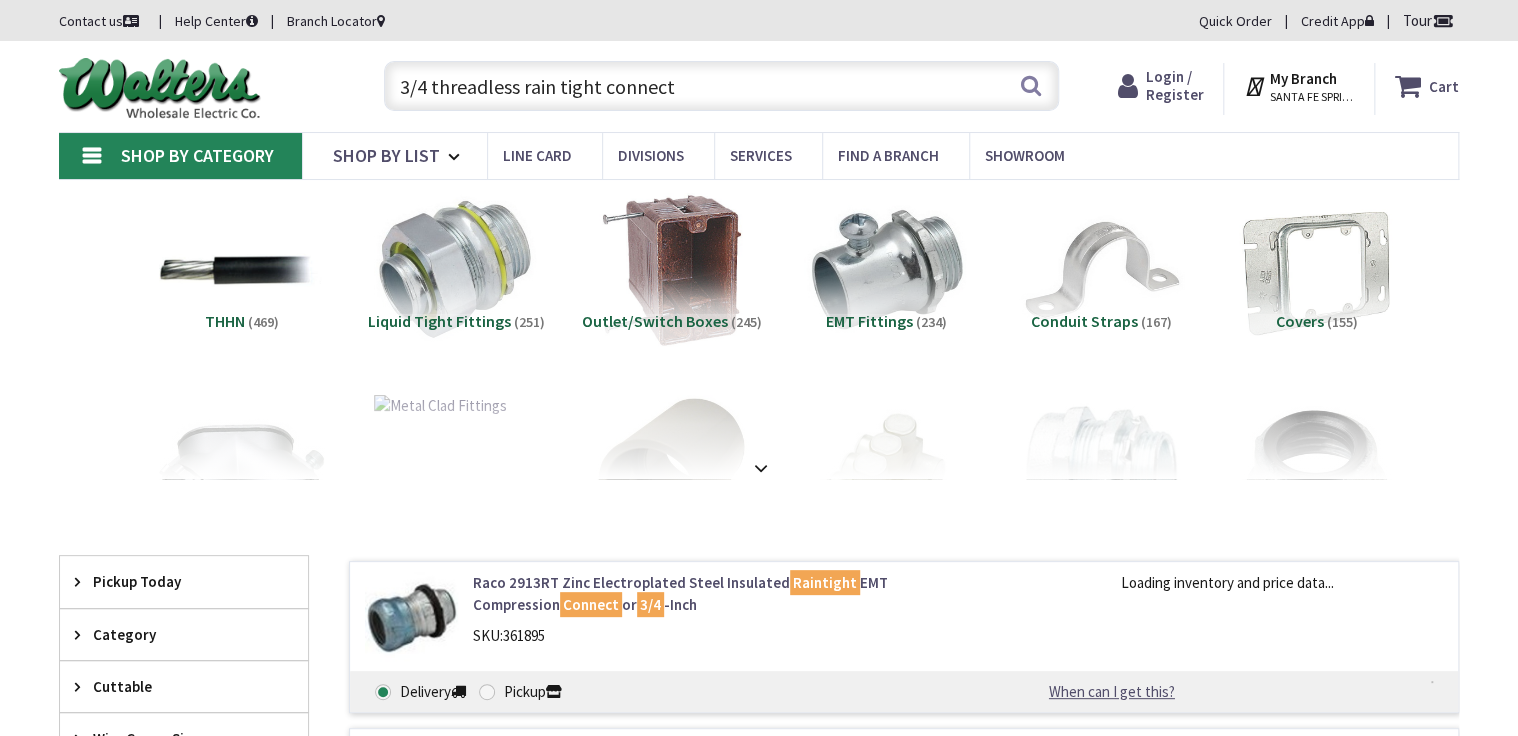 scroll, scrollTop: 6, scrollLeft: 0, axis: vertical 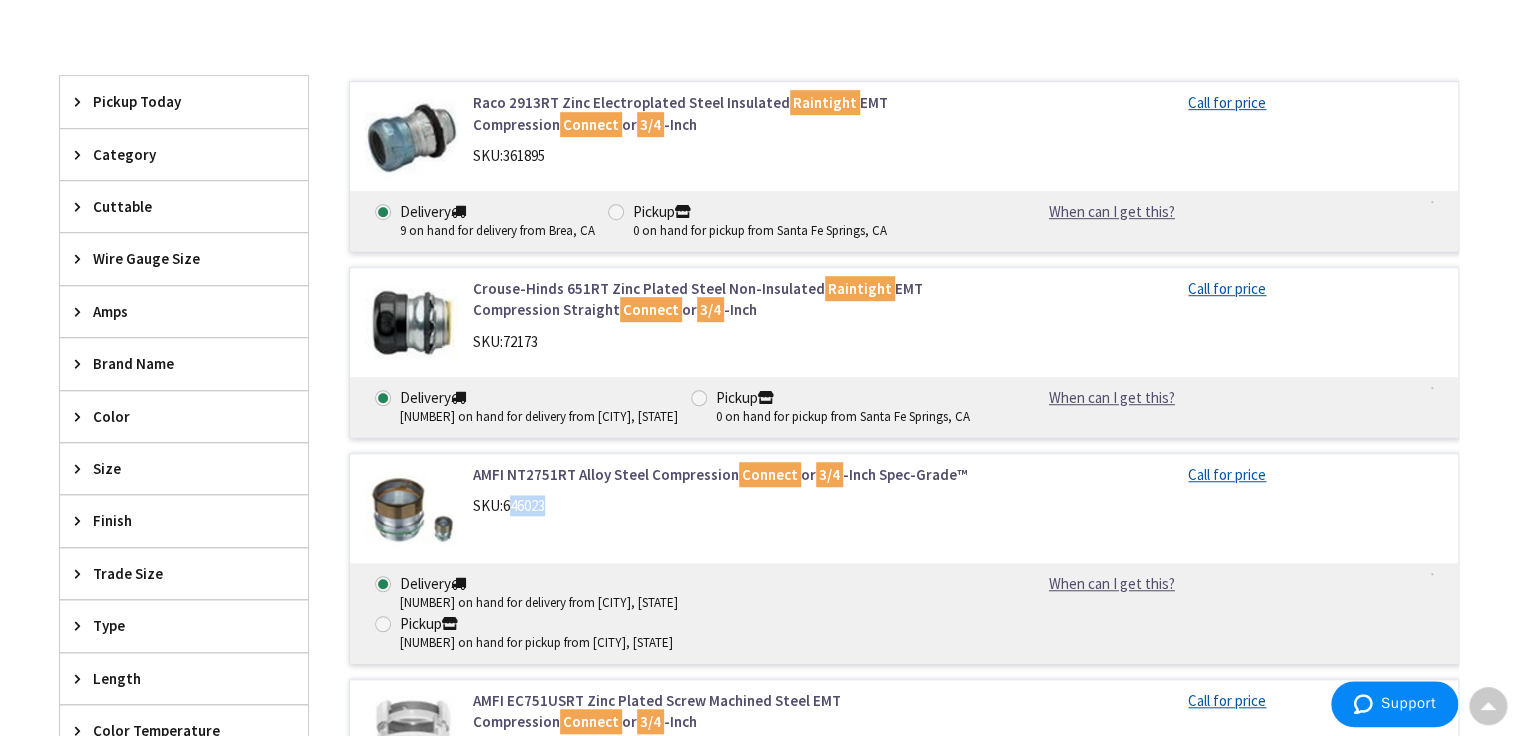 drag, startPoint x: 571, startPoint y: 508, endPoint x: 509, endPoint y: 511, distance: 62.072536 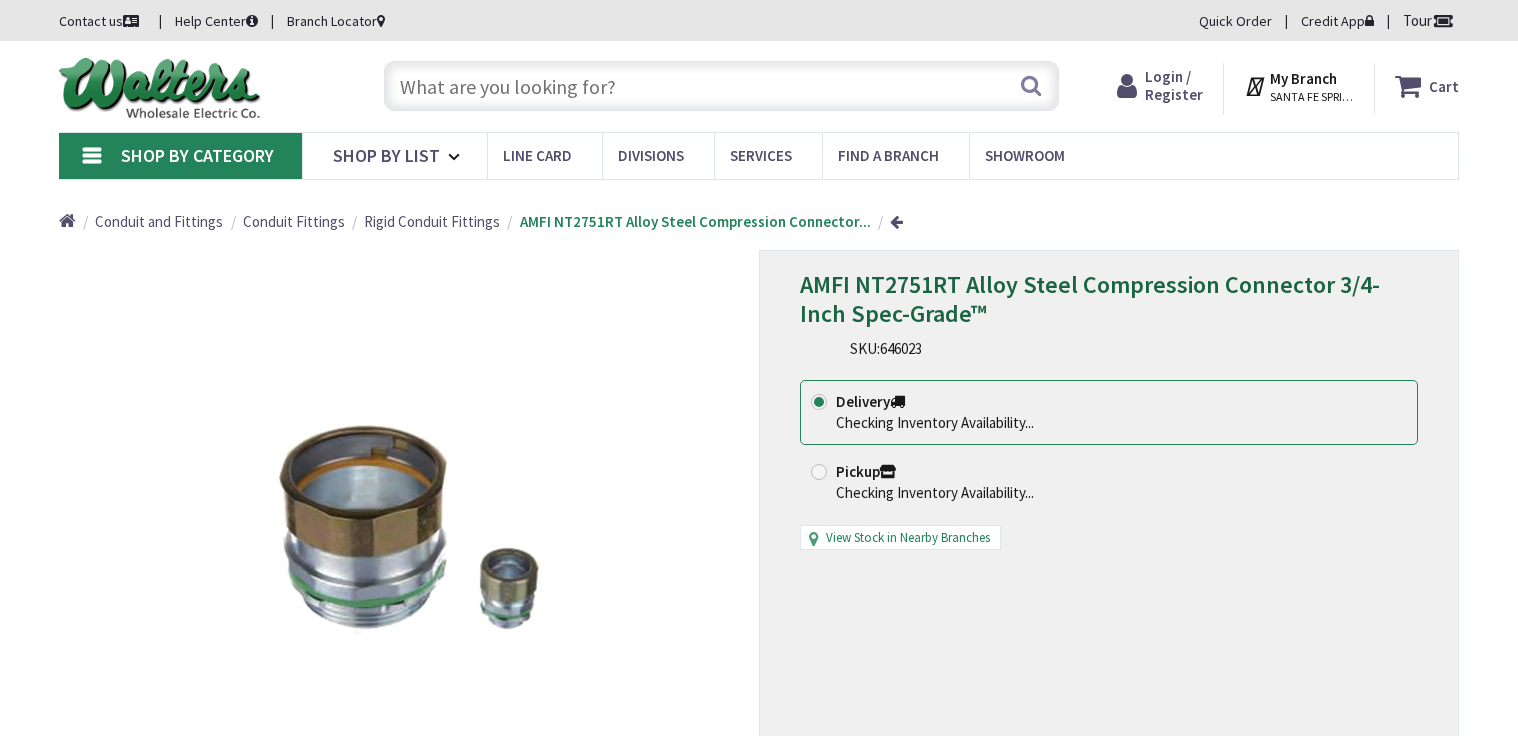 scroll, scrollTop: 0, scrollLeft: 0, axis: both 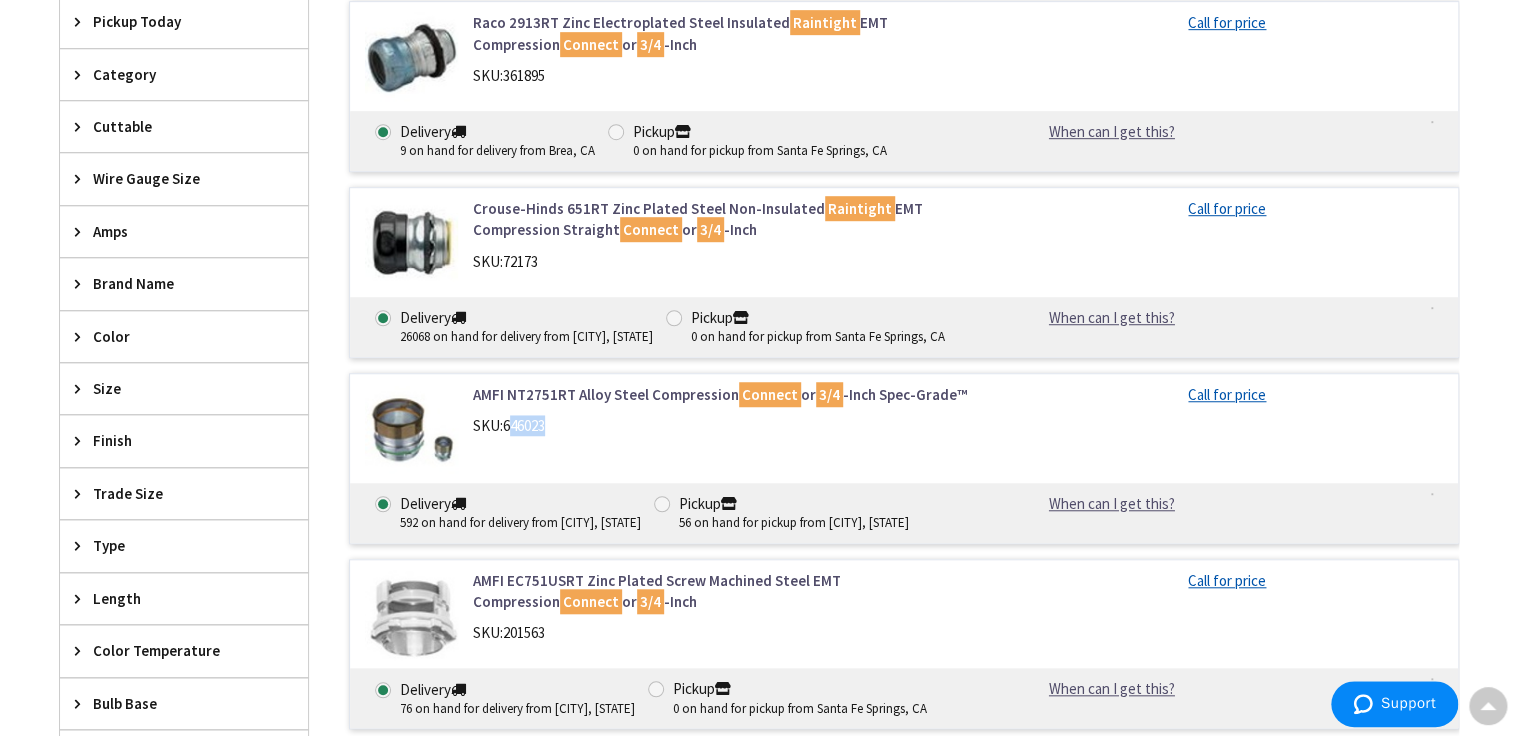 drag, startPoint x: 560, startPoint y: 425, endPoint x: 509, endPoint y: 427, distance: 51.0392 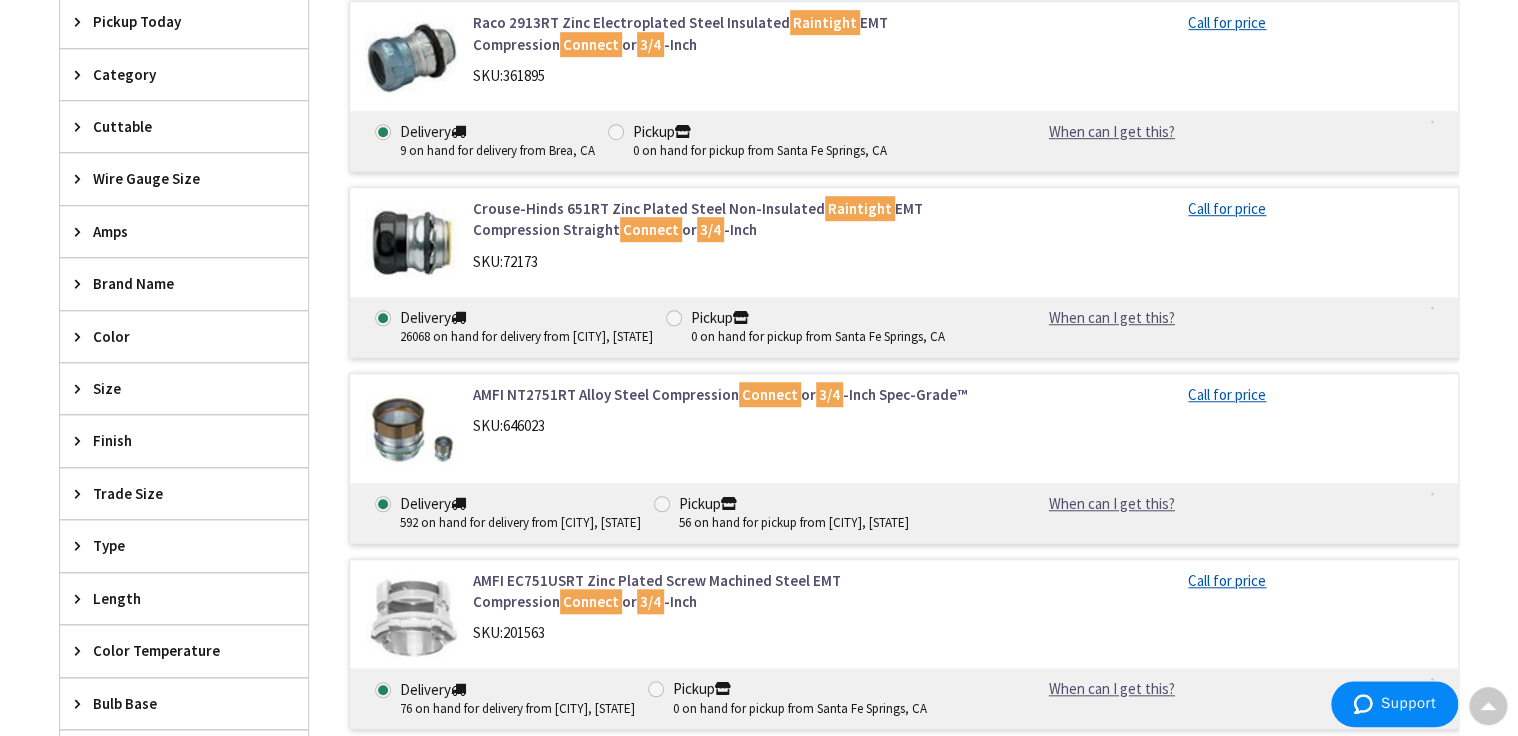 click on "646023" at bounding box center (524, 425) 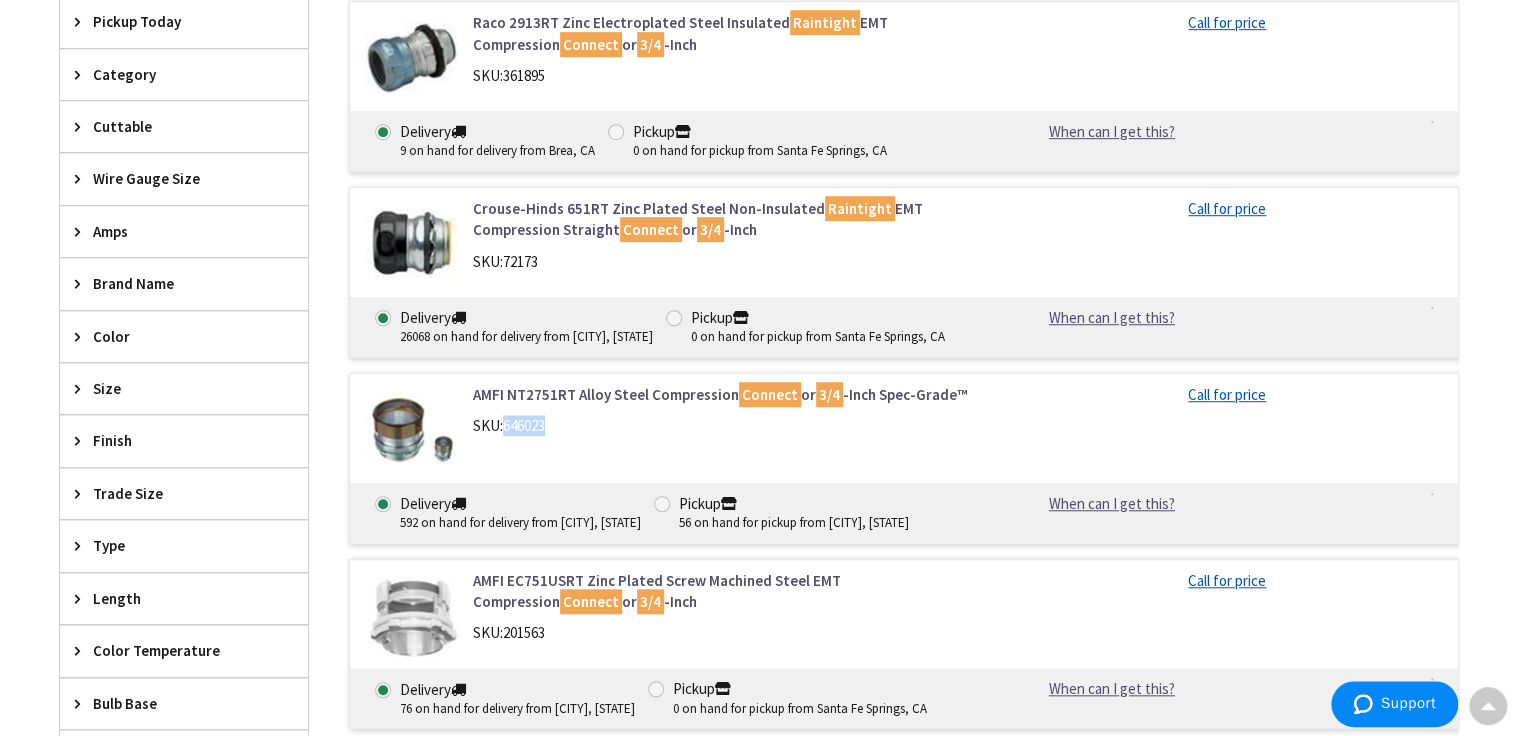 click on "646023" at bounding box center [524, 425] 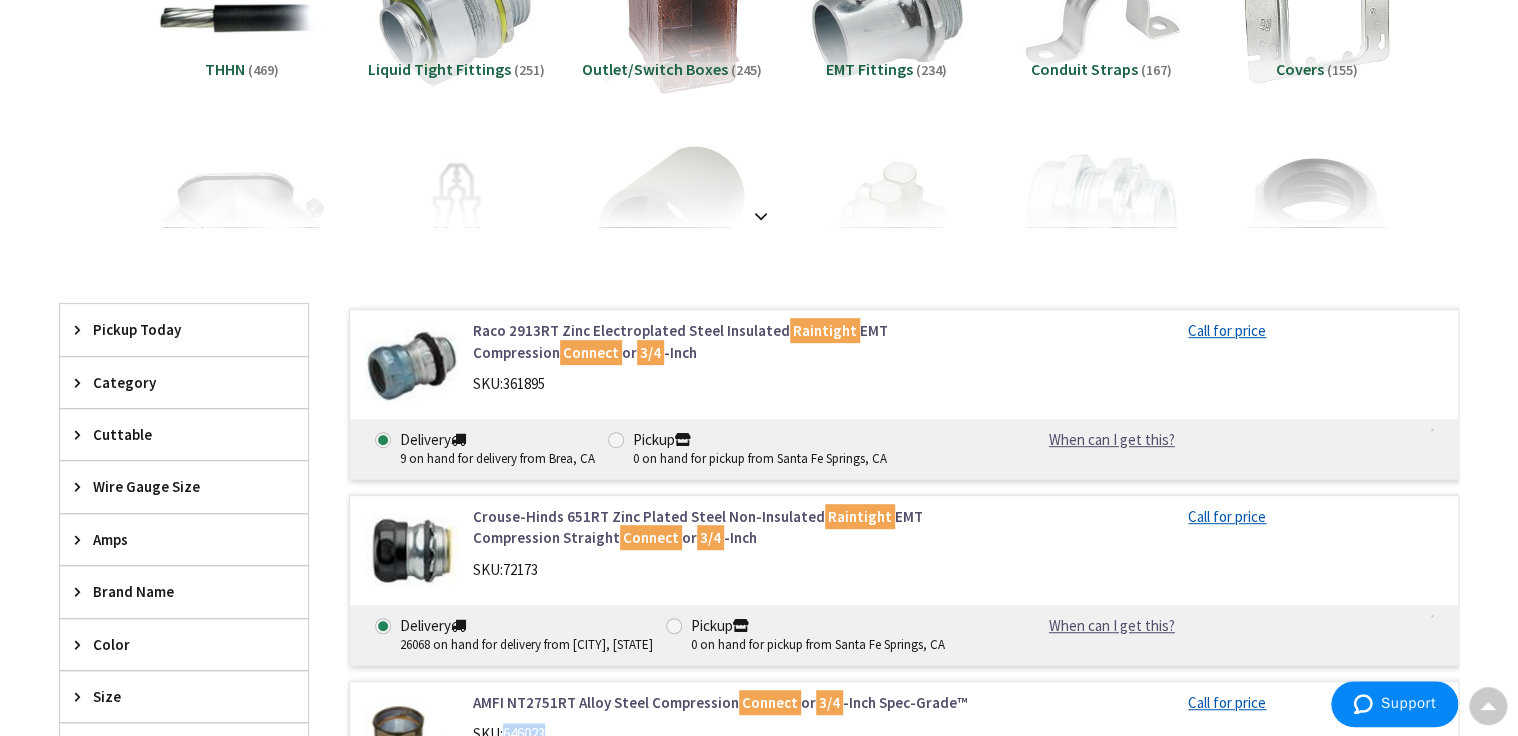 scroll, scrollTop: 0, scrollLeft: 0, axis: both 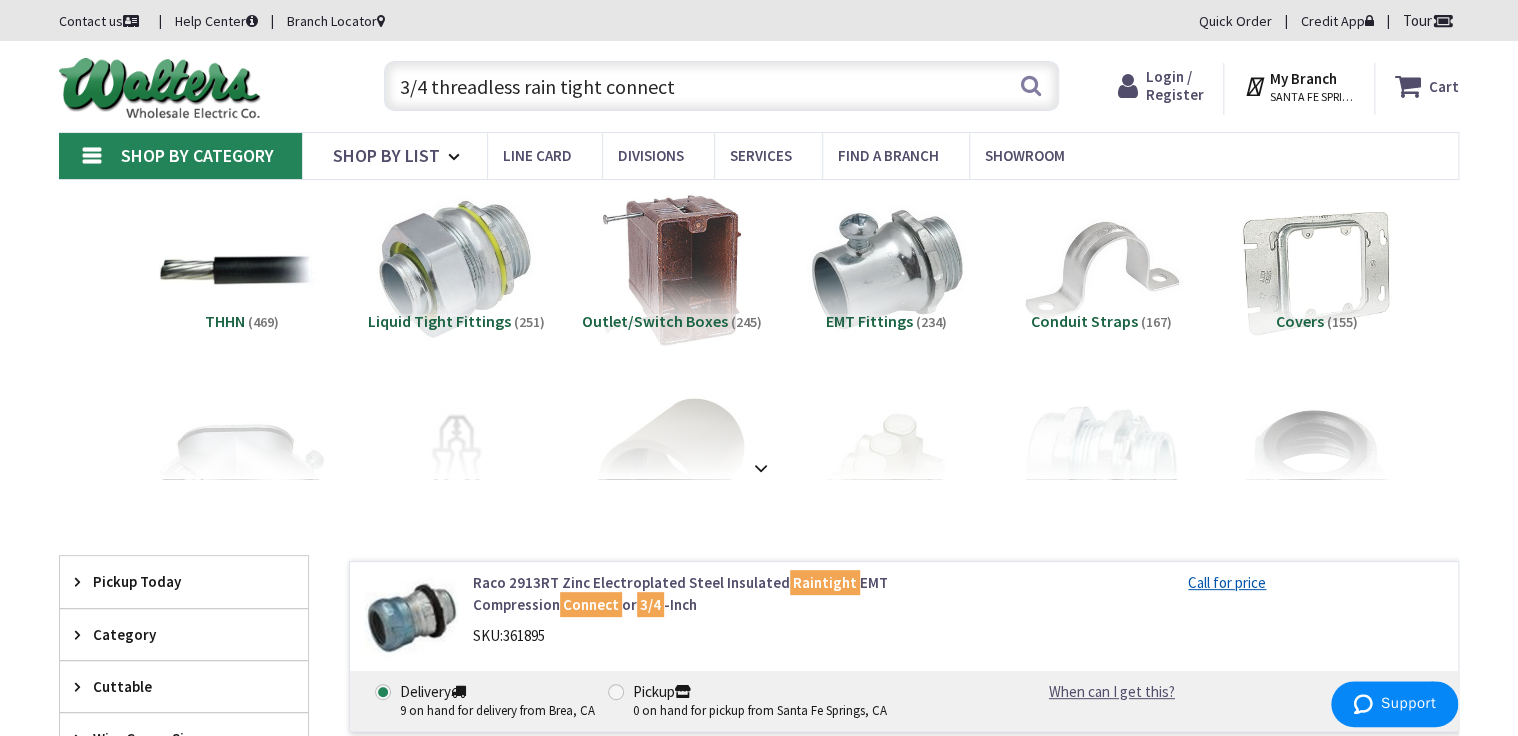 click on "3/4 threadless rain tight connect" at bounding box center [721, 86] 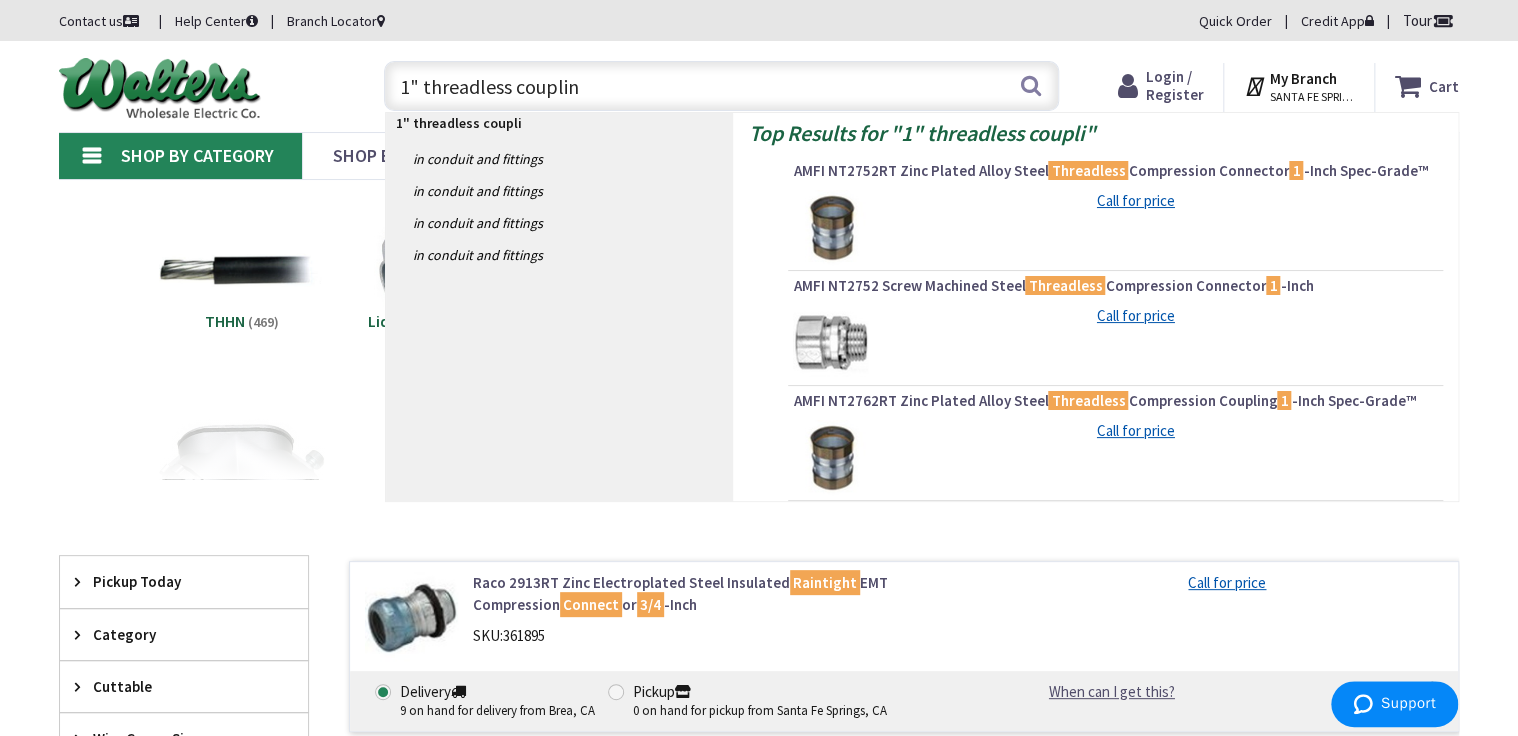 type on "1" threadless coupling" 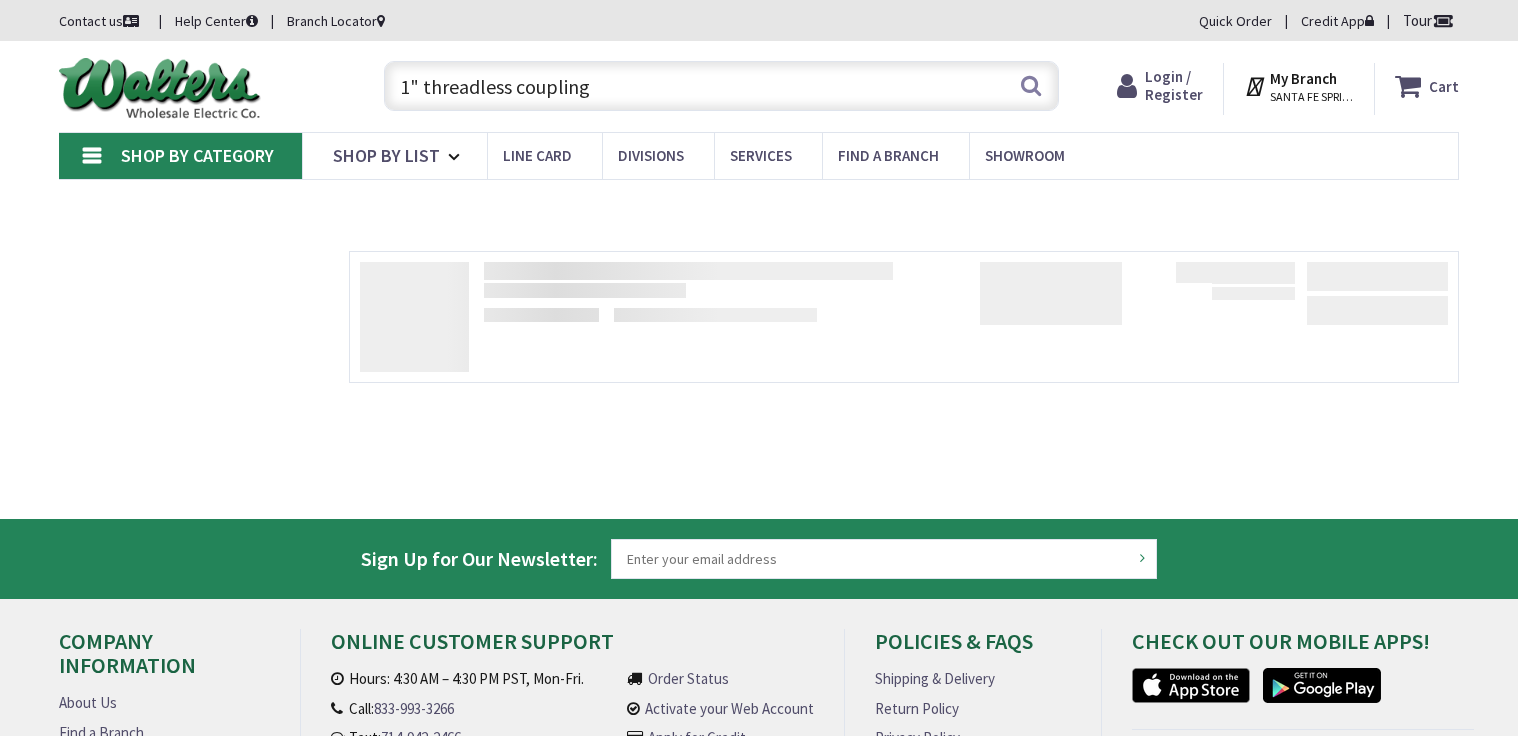 scroll, scrollTop: 0, scrollLeft: 0, axis: both 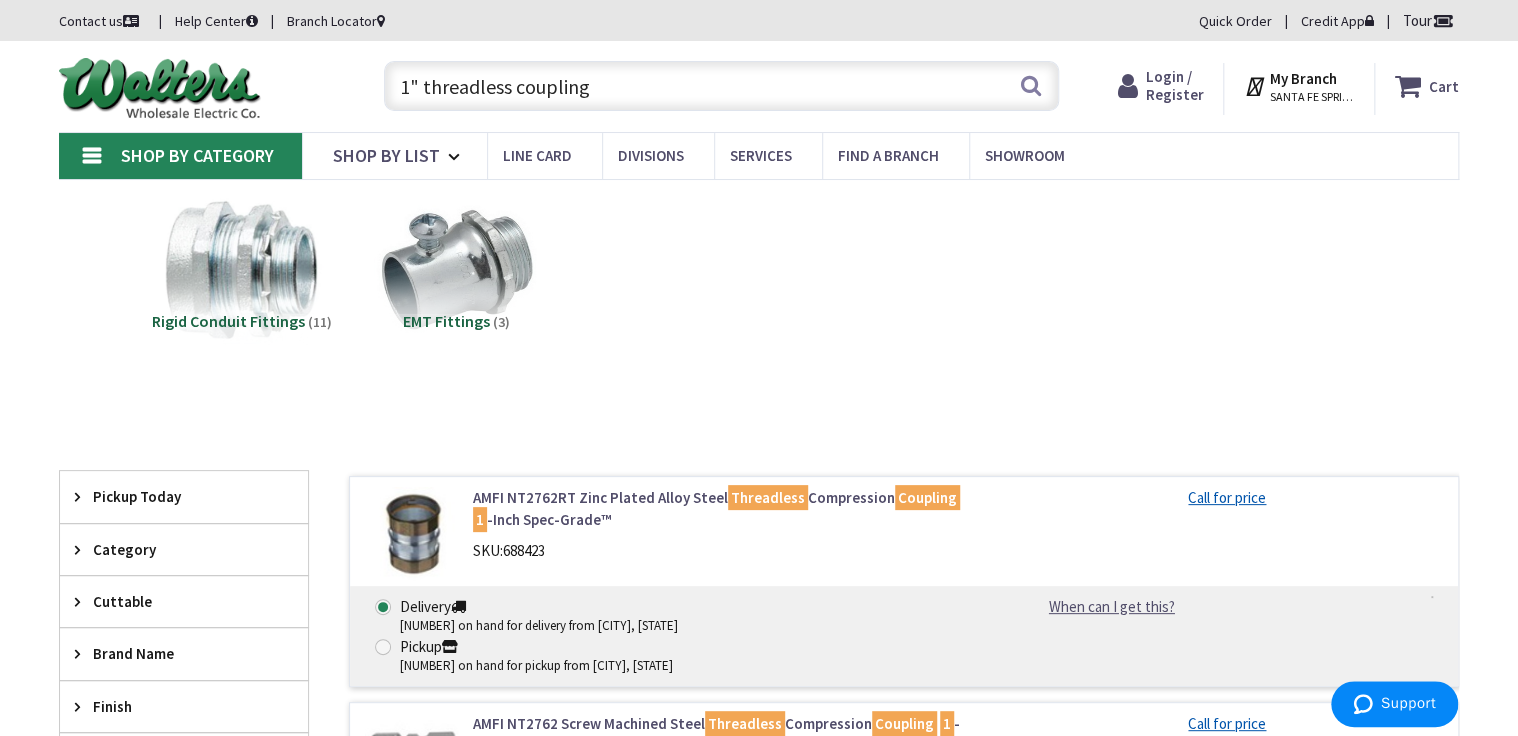 click on "1" threadless coupling" at bounding box center [721, 86] 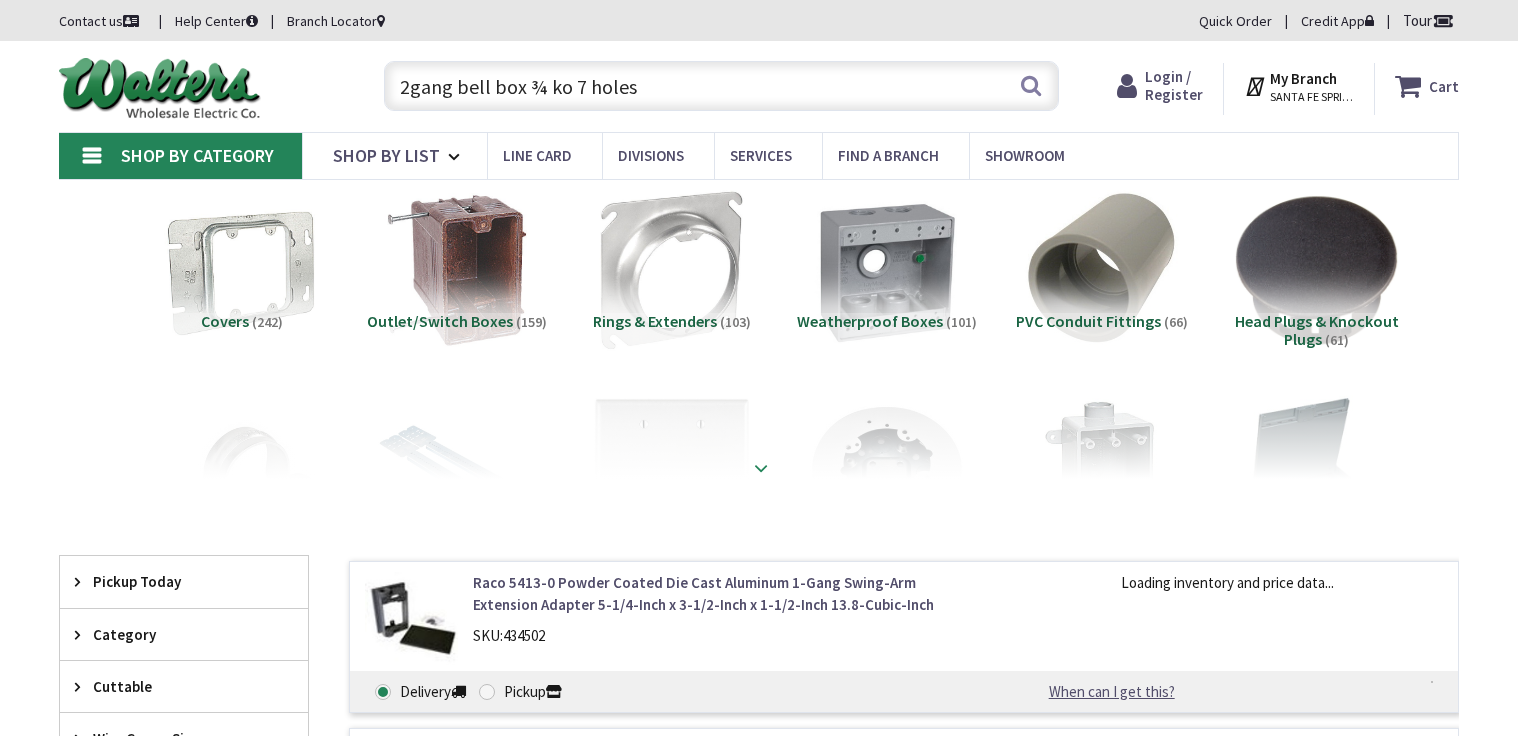 scroll, scrollTop: 160, scrollLeft: 0, axis: vertical 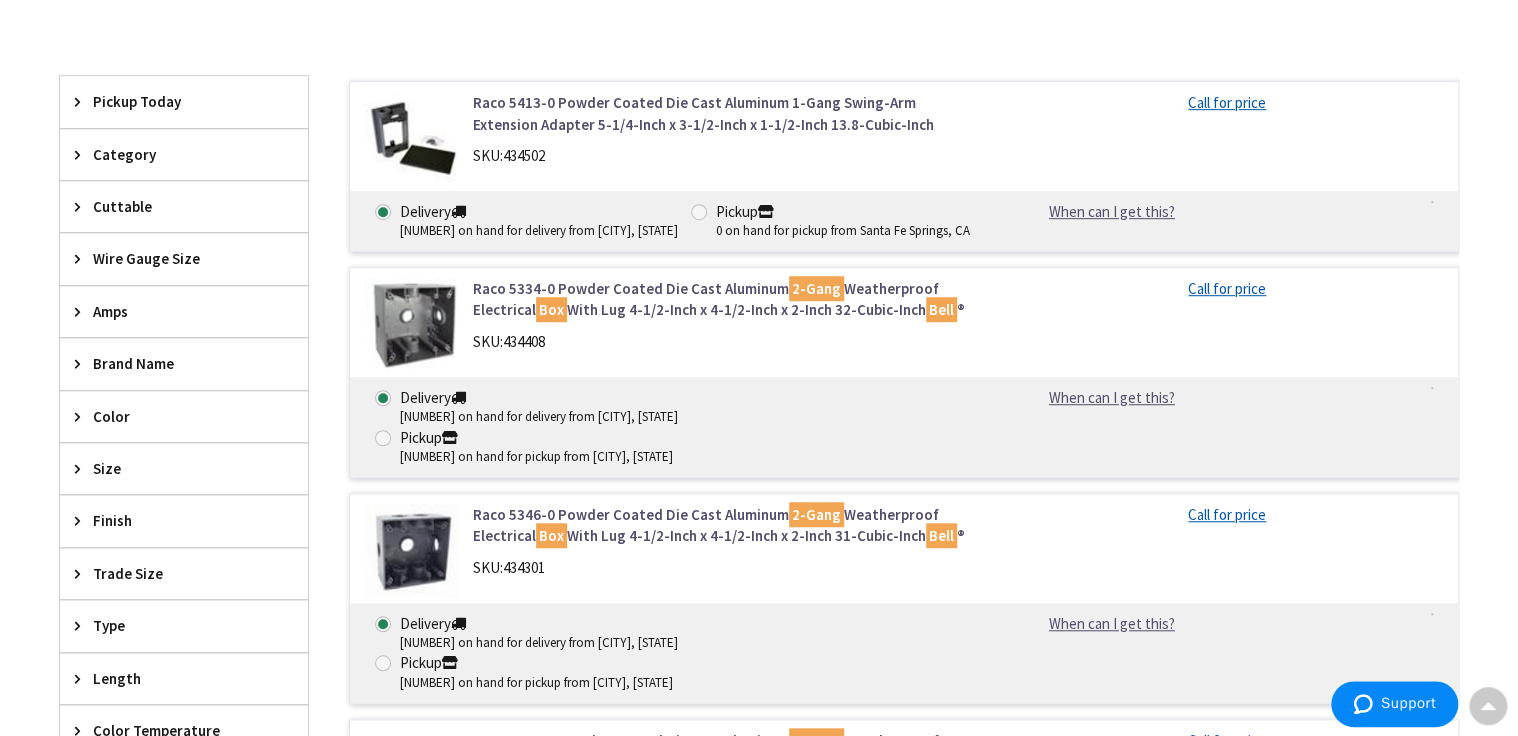 click on "Raco 5334-0 Powder Coated Die Cast Aluminum  2-Gang  Weatherproof Electrical  Box  With Lug 4-1/2-Inch x 4-1/2-Inch x 2-Inch 32-Cubic-Inch  Bell ®" at bounding box center [727, 299] 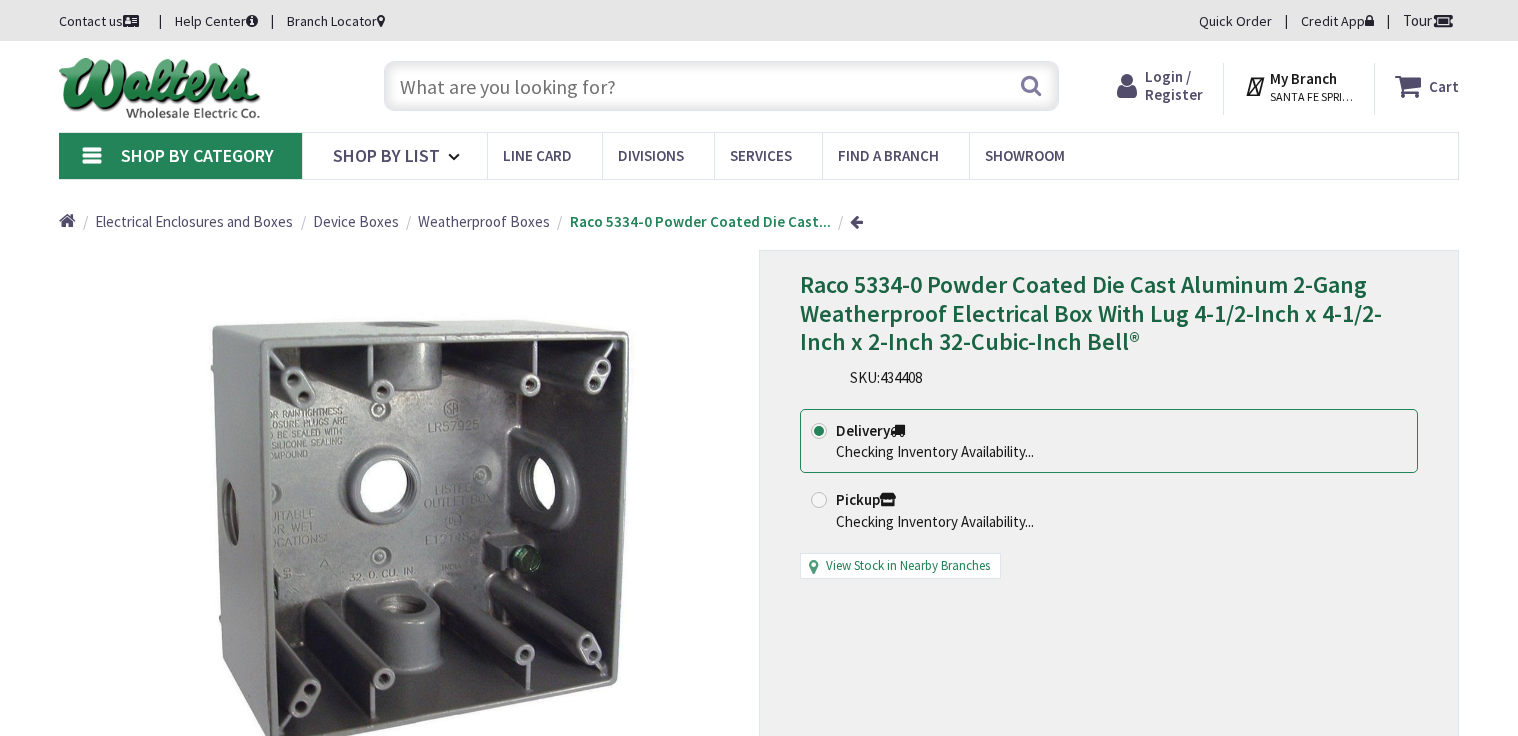scroll, scrollTop: 0, scrollLeft: 0, axis: both 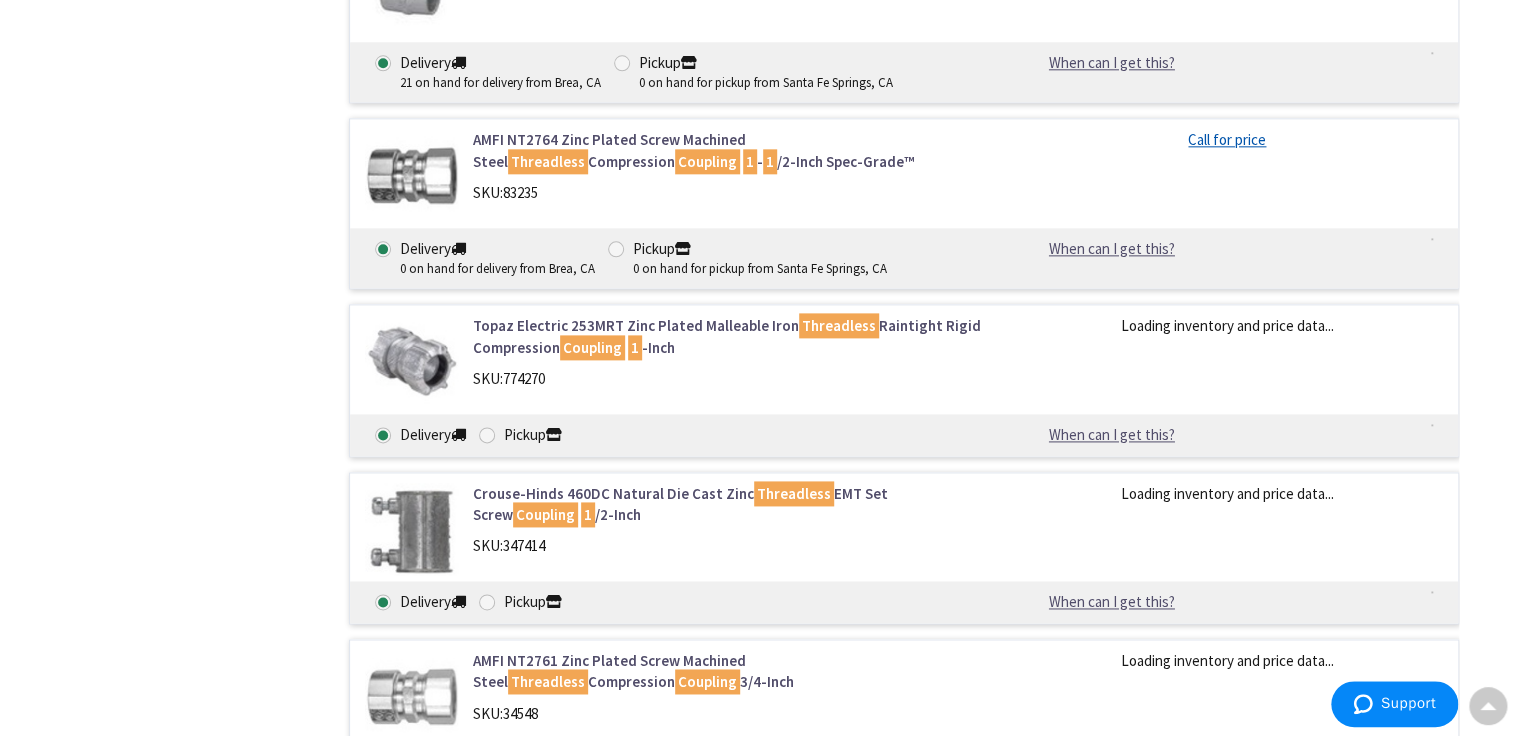 click on "Filters
14 items
Pickup Today
Santa Fe Springs (0 mi)   (1)   Commerce (7.84 mi)   (1)   Brea (10.02 mi)   (4)   Irwindale (10.24 mi)   (1)   Westminster (14.55 mi)   (1)   San Dimas (19.17 mi)   (3)   Pomona (20.73 mi)   (3)   Costa Mesa (21.57 mi)   (1)   Corona (27.94 mi)   (1)   Riverside (41.71 mi)   (1)   Redlands (48.94 mi)   (1)   Perris (49.05 mi)   (1)   Victorville (57.38 mi)   (2)   Escondido (79.89 mi)   (2)   Palm Springs (91.24 mi)   (1)   San Diego (91.49 mi)   (3)   Palm Desert (99.76 mi)   (3)   Indio (108.26 mi)   (2)
close
Pickup Today
Category
Rigid Conduit Fittings   (11)   EMT Fittings   (3) Show more
close Reset Category" at bounding box center (184, 233) 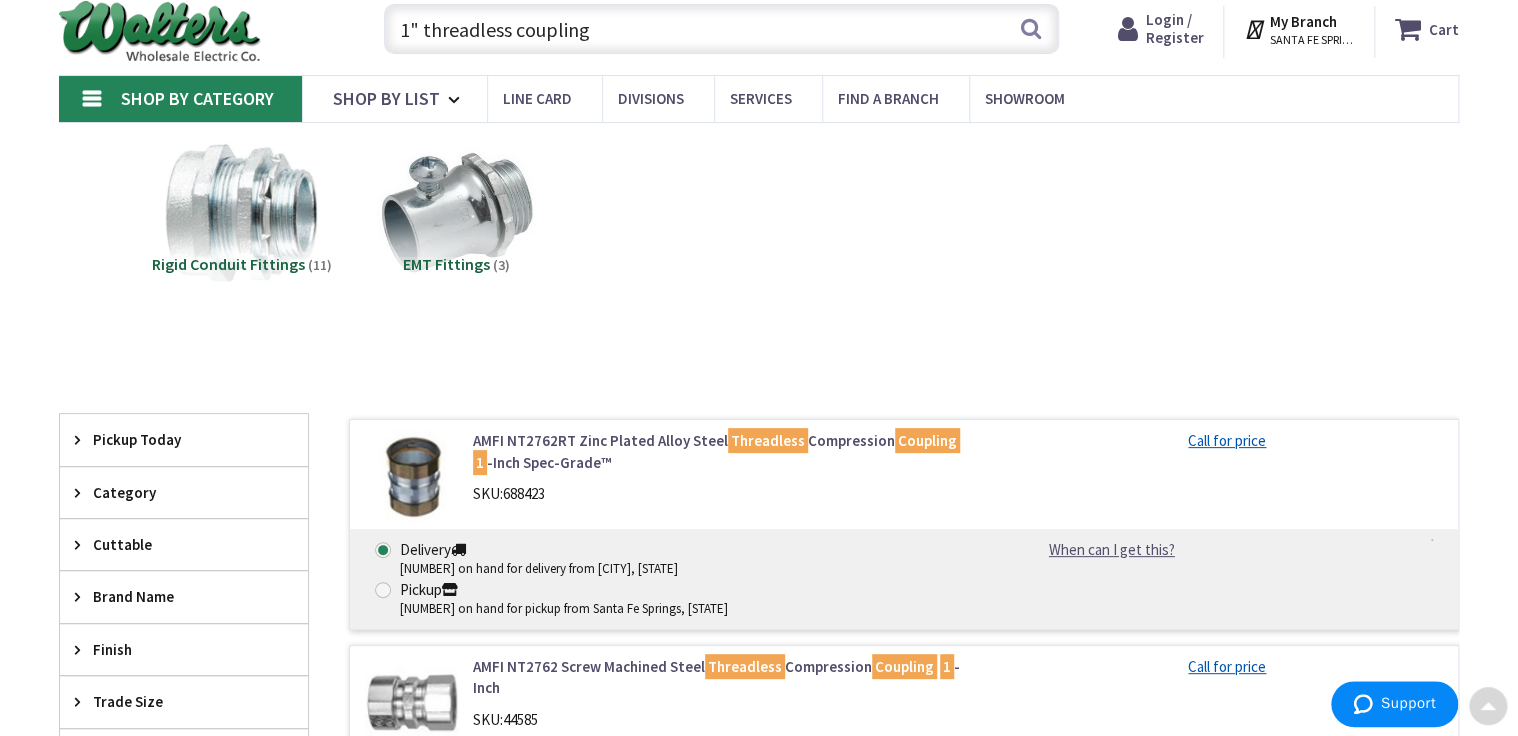 scroll, scrollTop: 0, scrollLeft: 0, axis: both 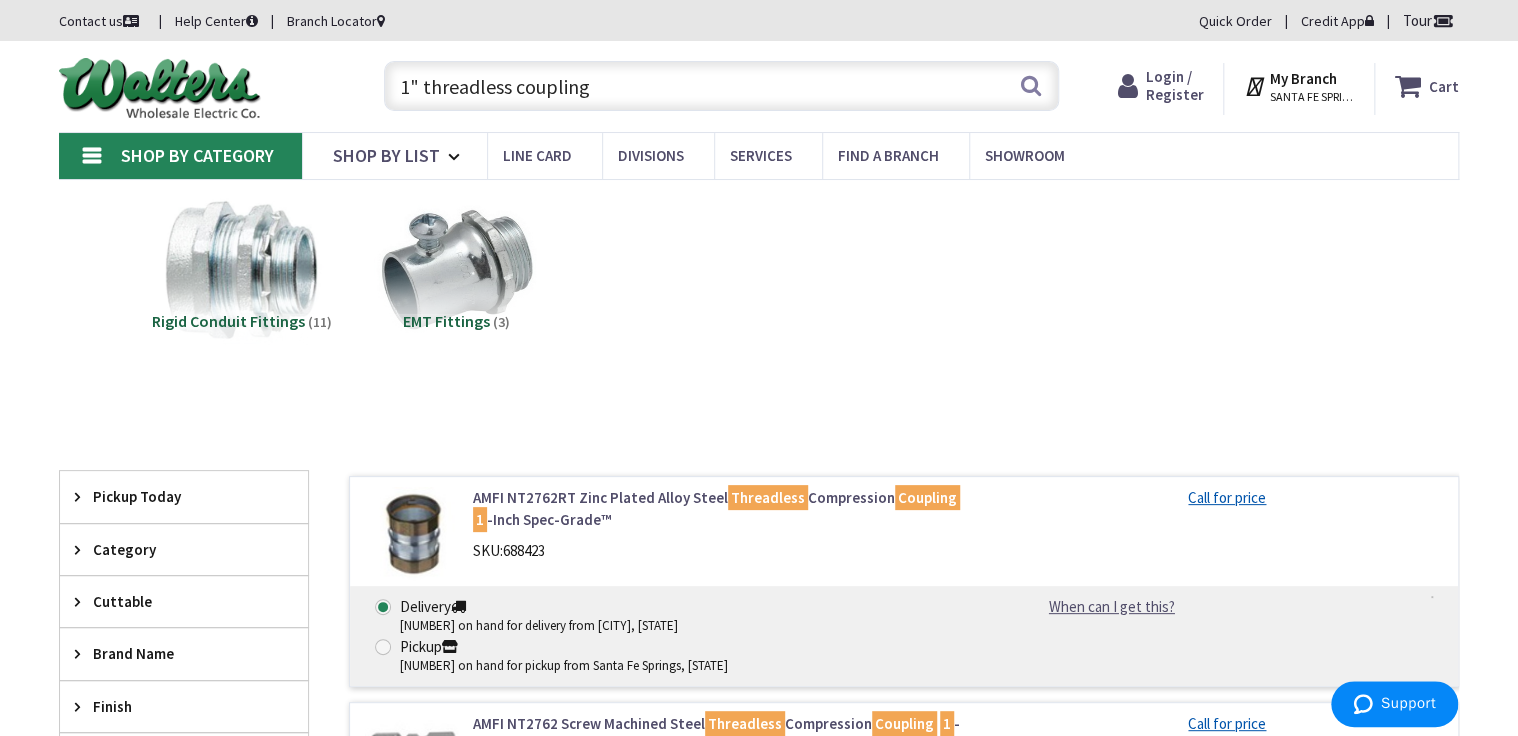click on "1" threadless coupling" at bounding box center [721, 86] 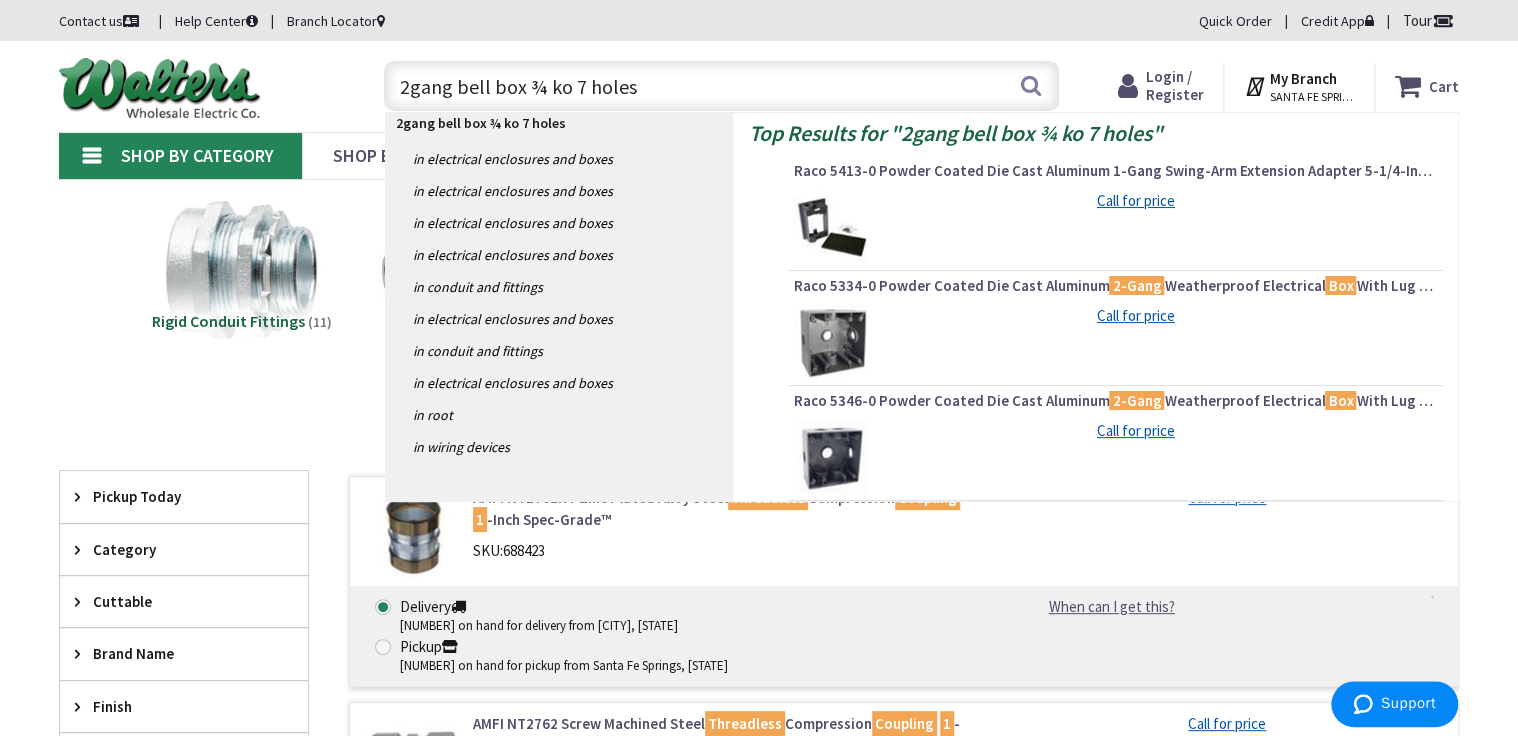 click on "2gang bell box ¾ ko 7 holes" at bounding box center (721, 86) 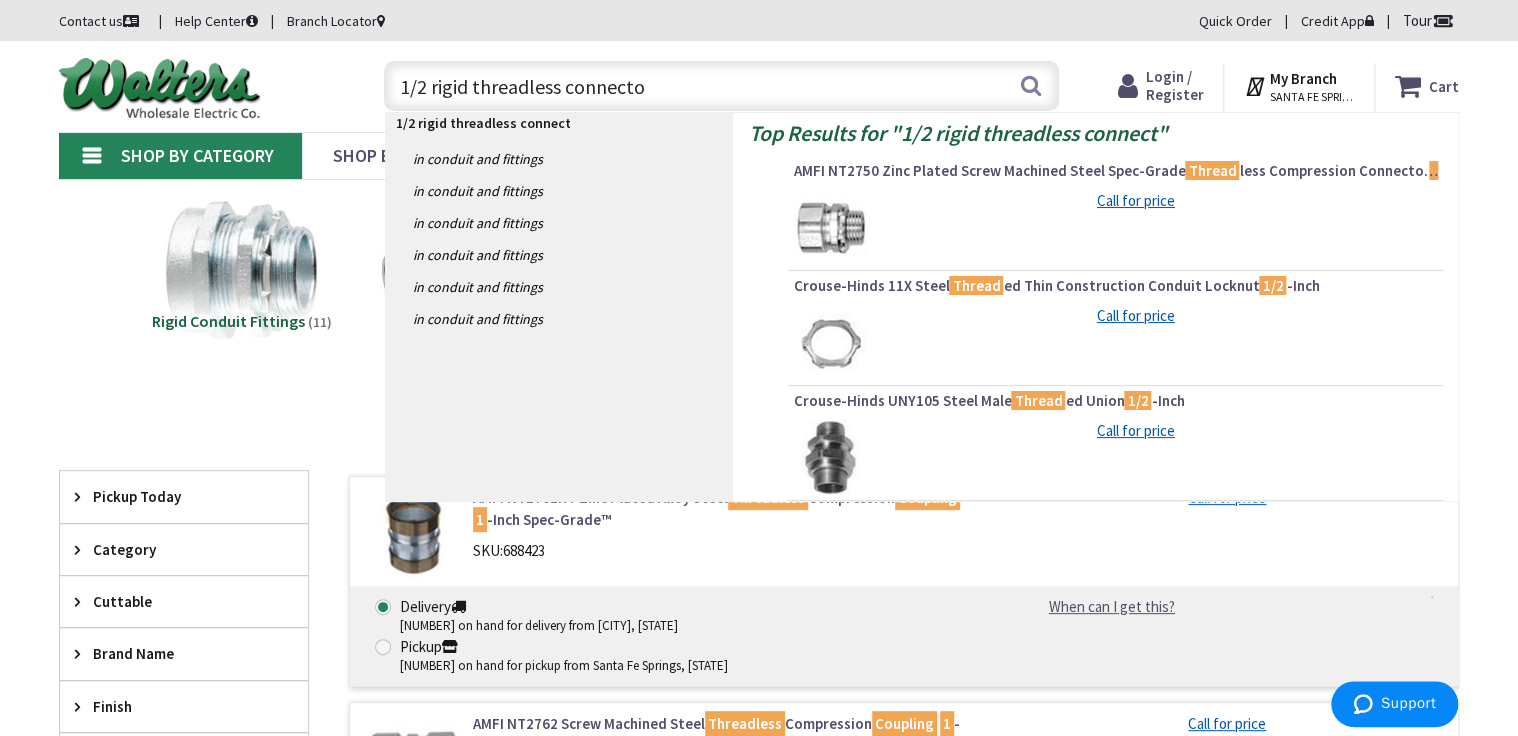 type on "1/2 rigid threadless connector" 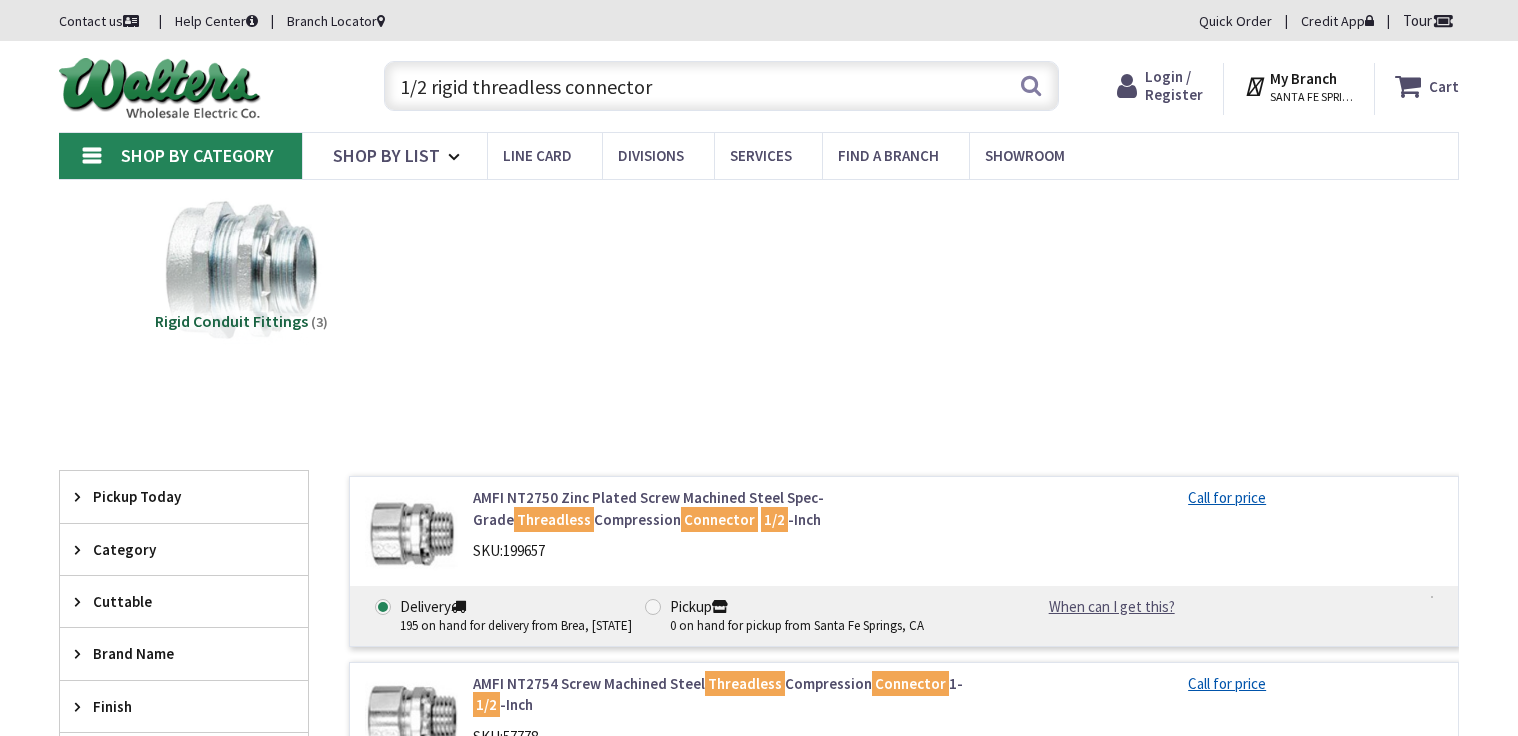 scroll, scrollTop: 0, scrollLeft: 0, axis: both 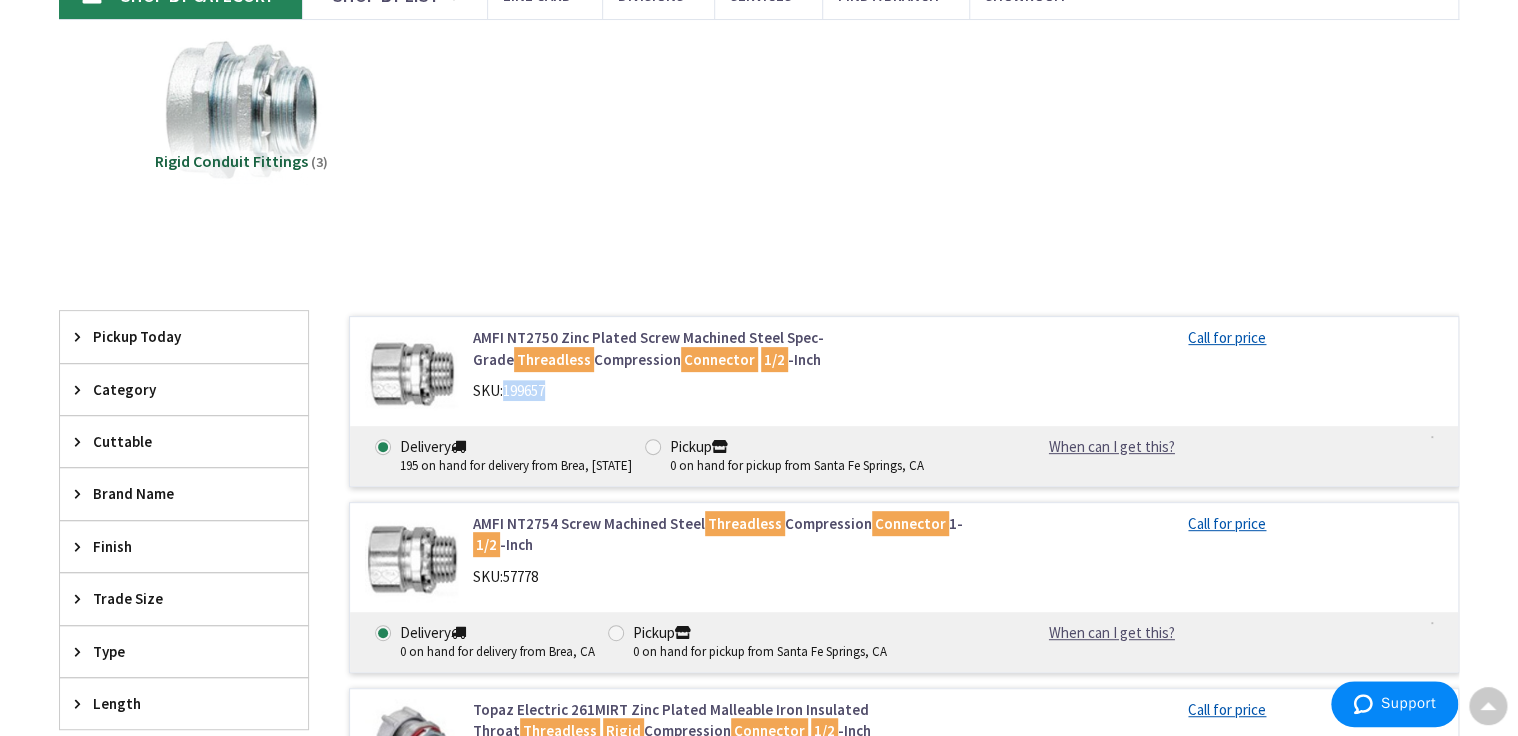 drag, startPoint x: 566, startPoint y: 394, endPoint x: 505, endPoint y: 396, distance: 61.03278 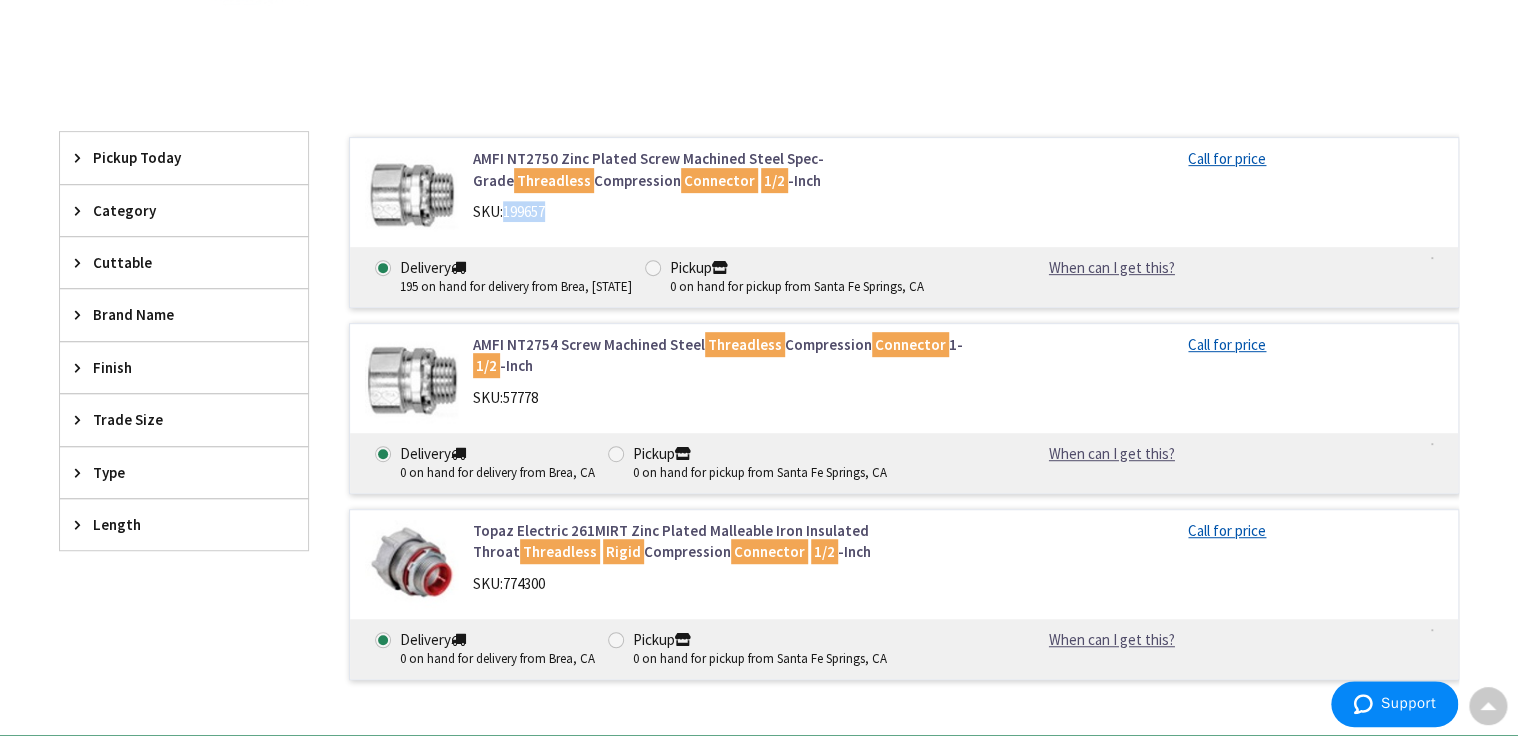 scroll, scrollTop: 80, scrollLeft: 0, axis: vertical 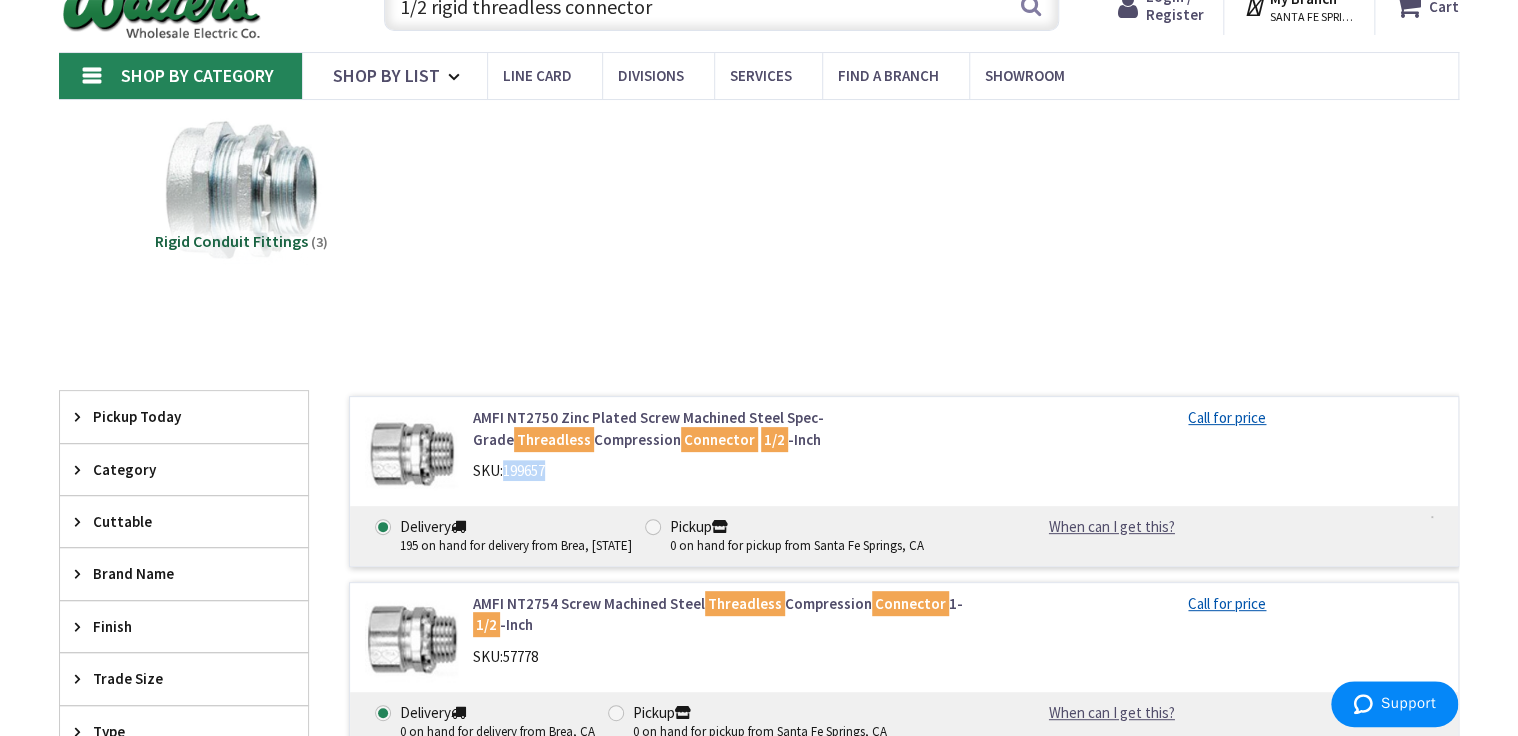 click on "1/2 rigid threadless connector" at bounding box center [721, 6] 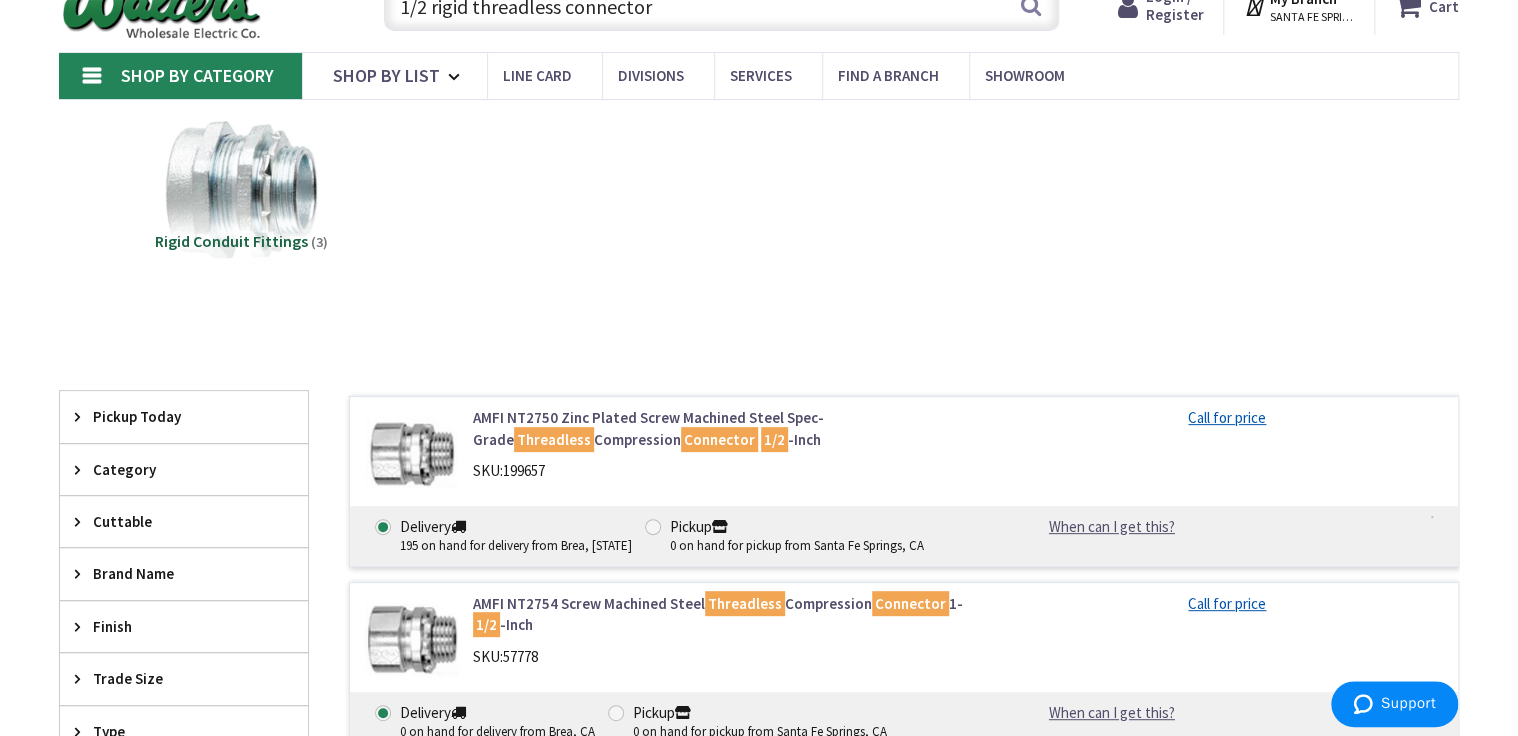 click on "1/2 rigid threadless connector" at bounding box center [721, 6] 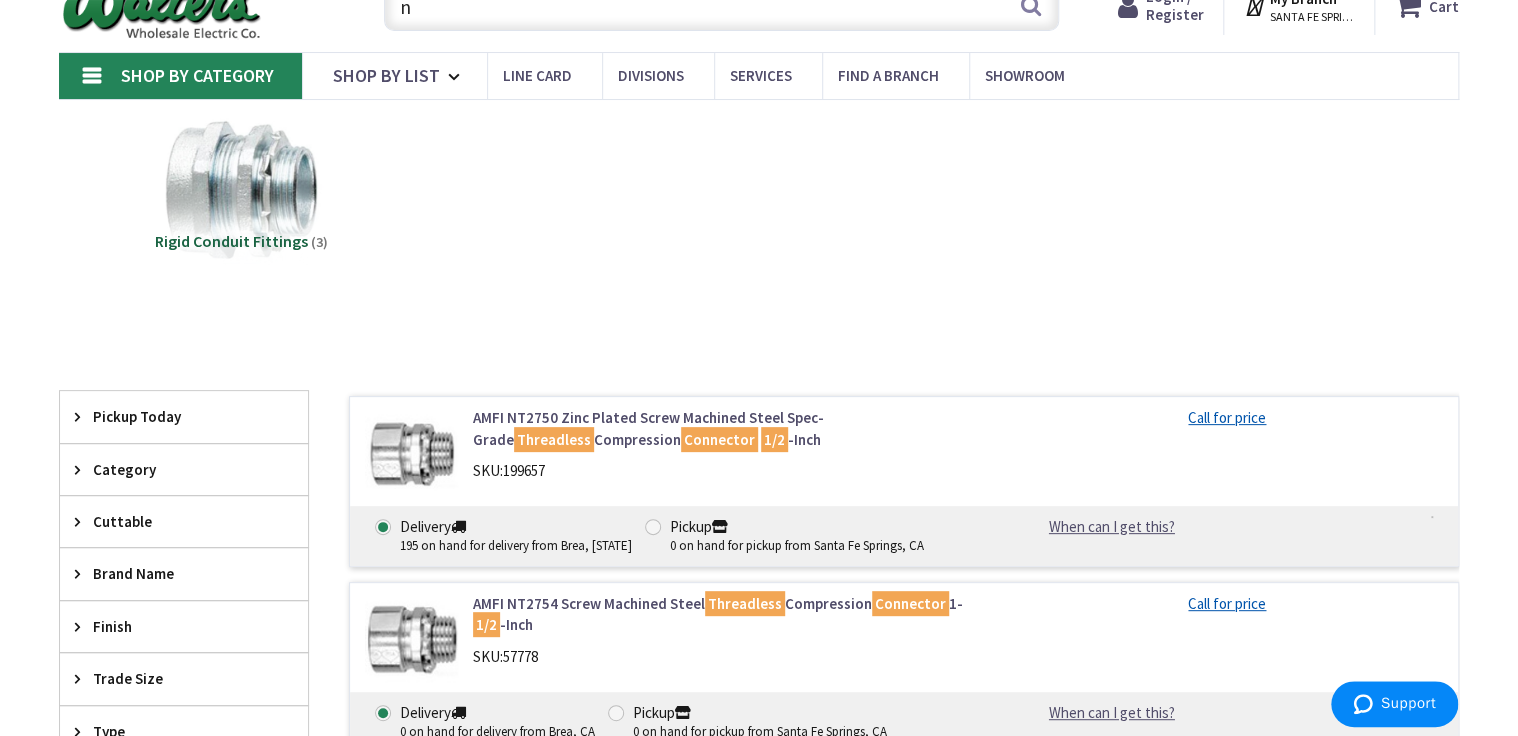 scroll, scrollTop: 73, scrollLeft: 0, axis: vertical 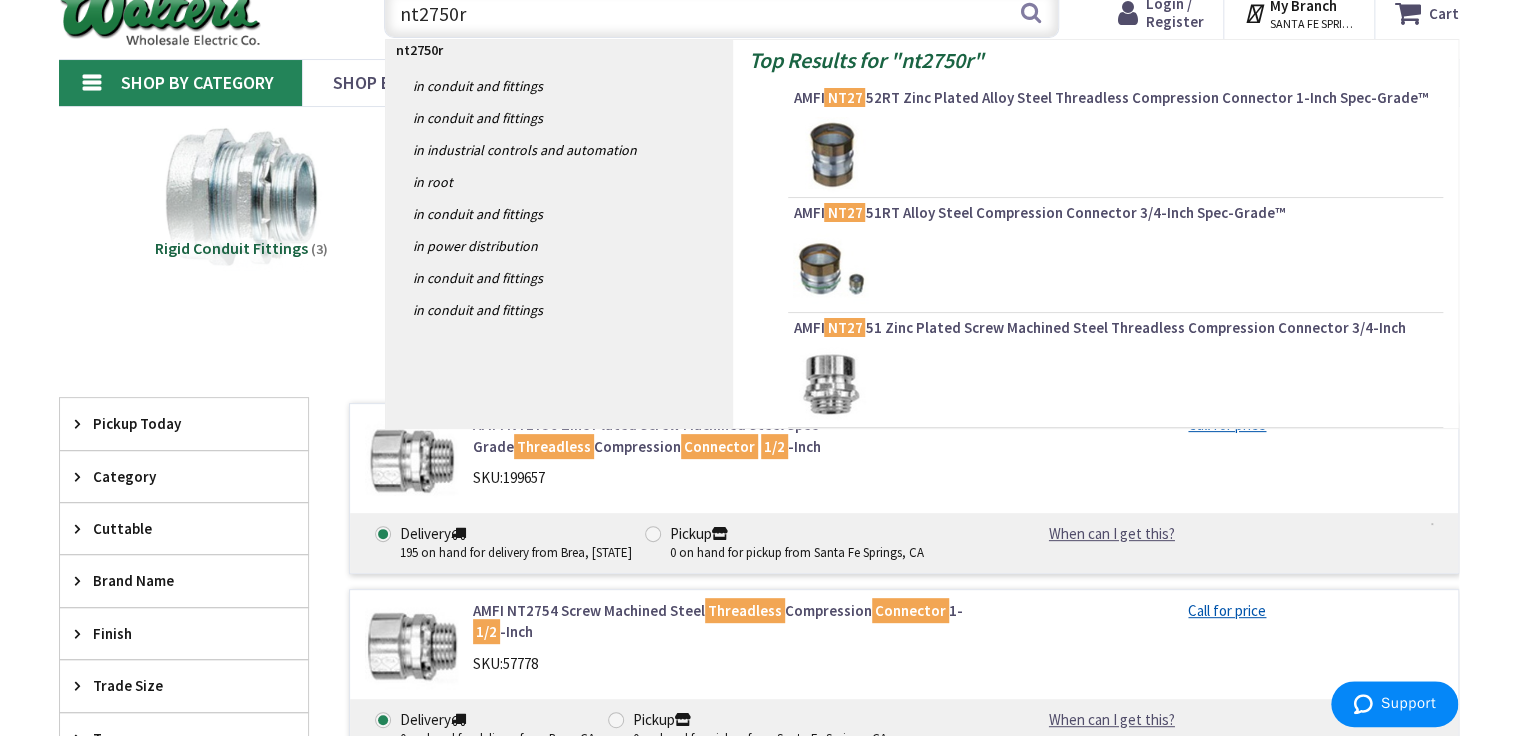 type on "nt2750rt" 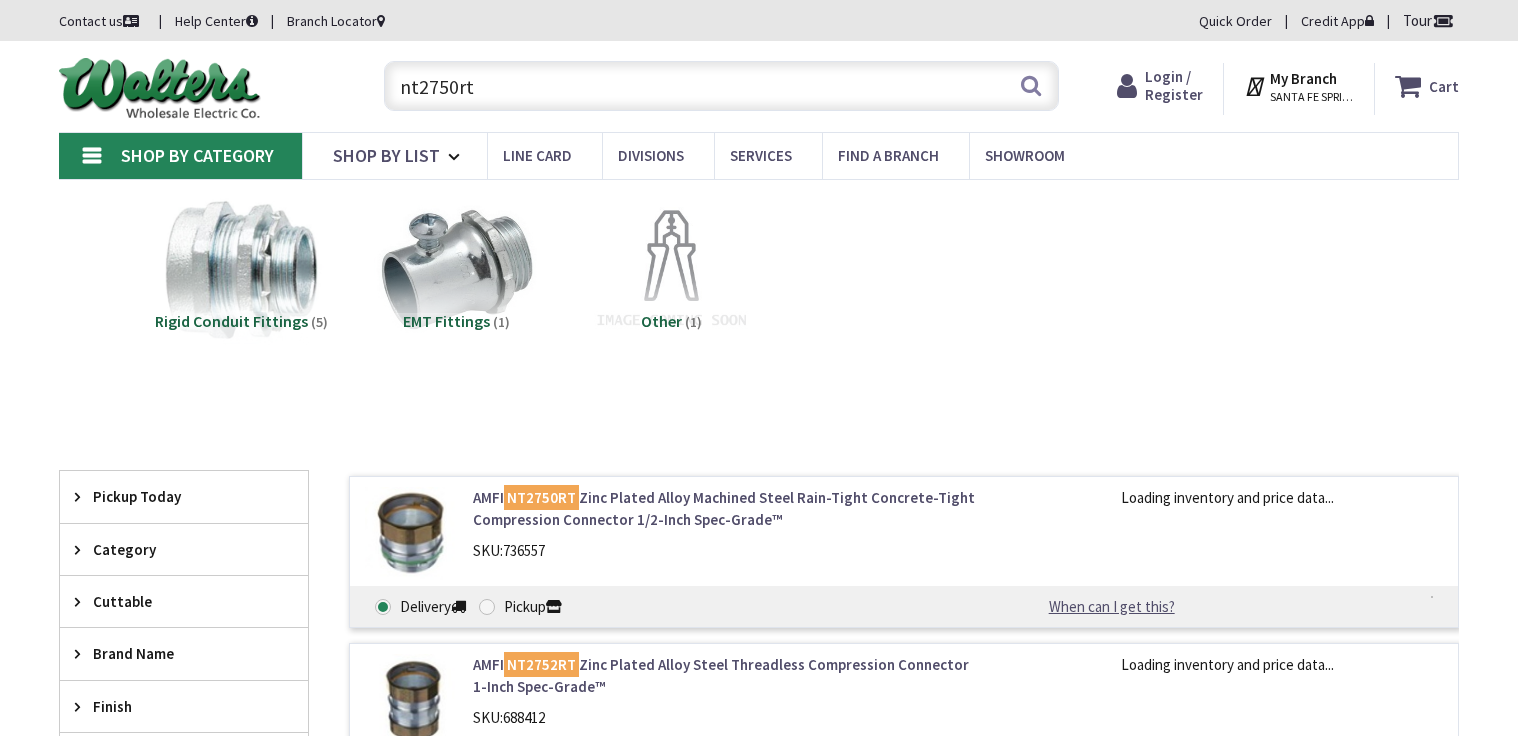 scroll, scrollTop: 0, scrollLeft: 0, axis: both 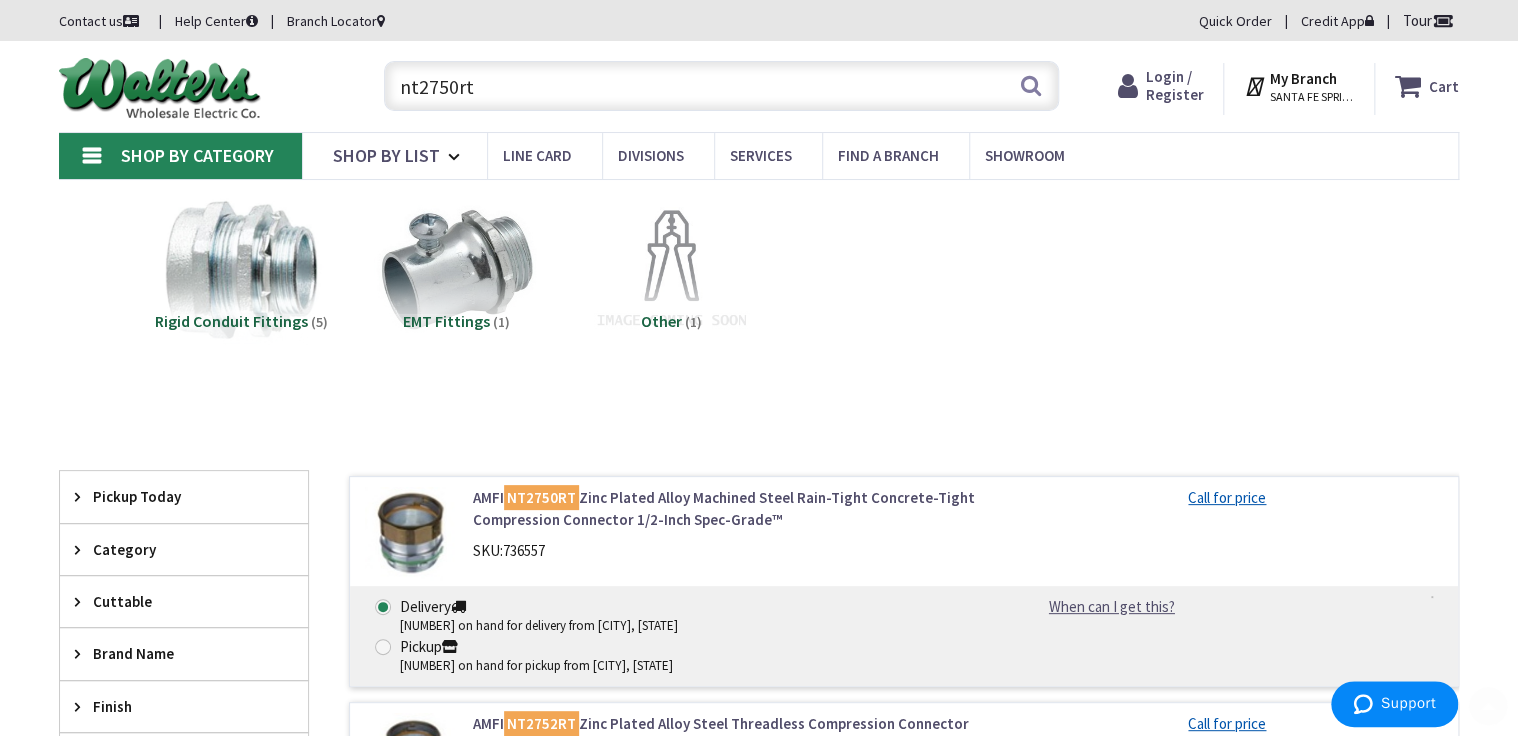 click on "nt2750rt" at bounding box center (721, 86) 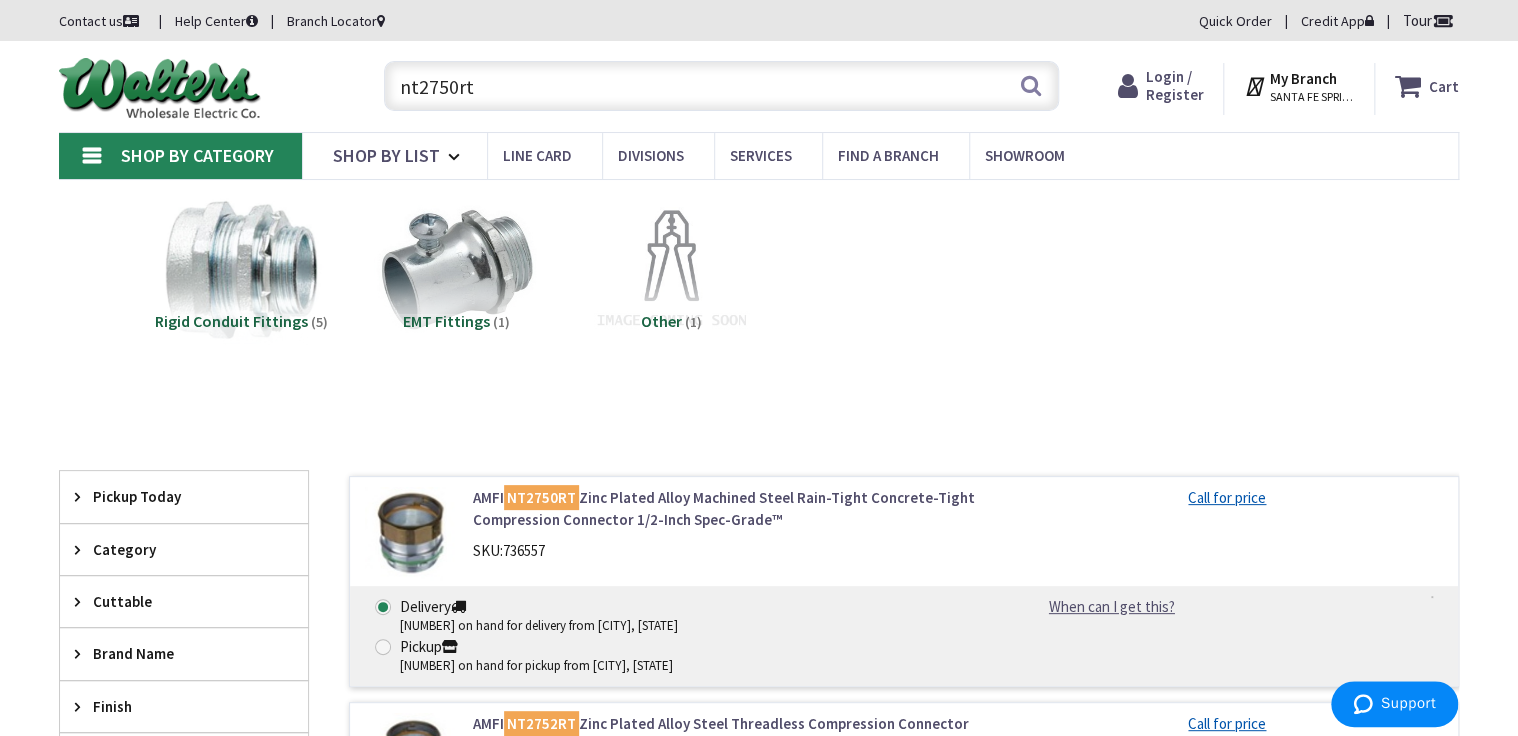 click on "nt2750rt" at bounding box center (721, 86) 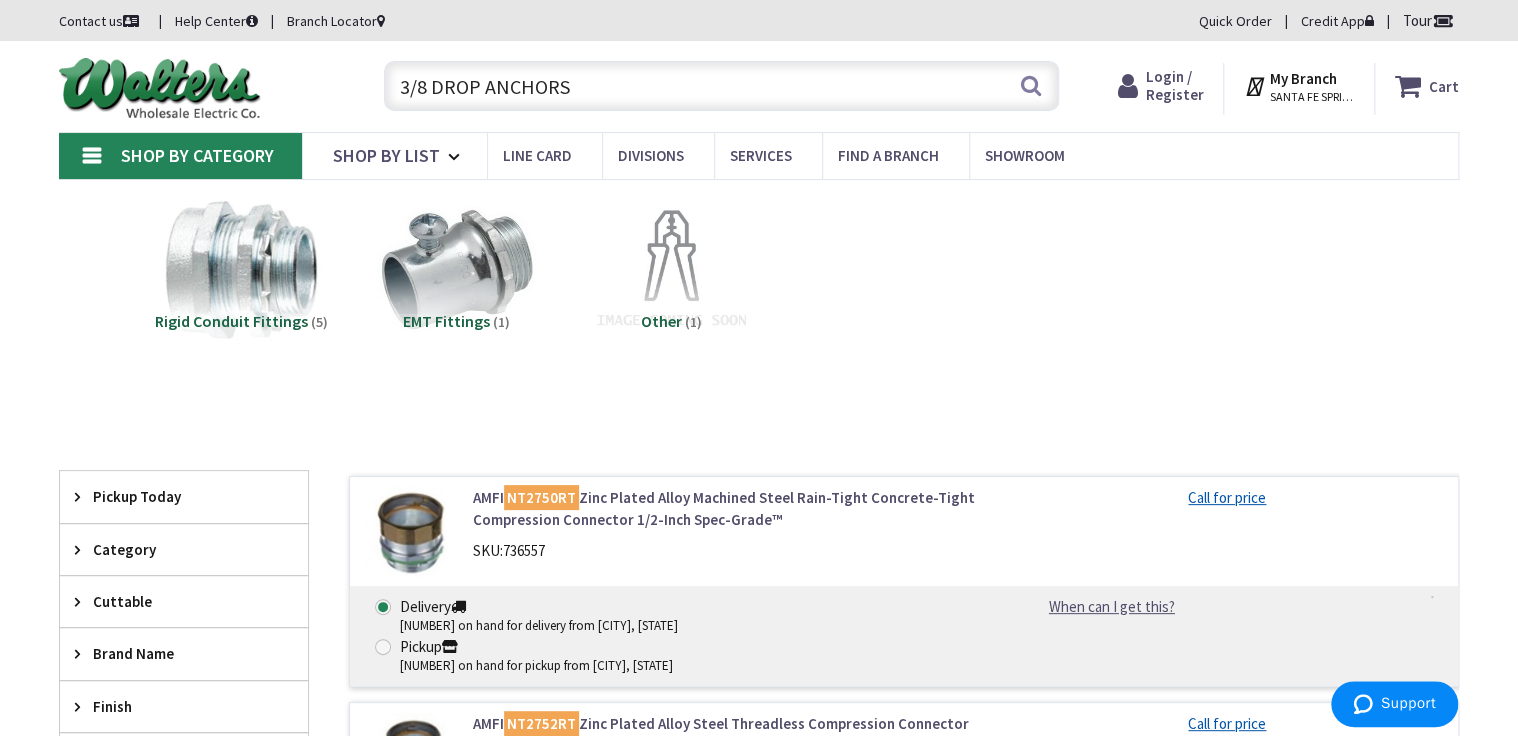 type on "3/8 DROP ANCHORS" 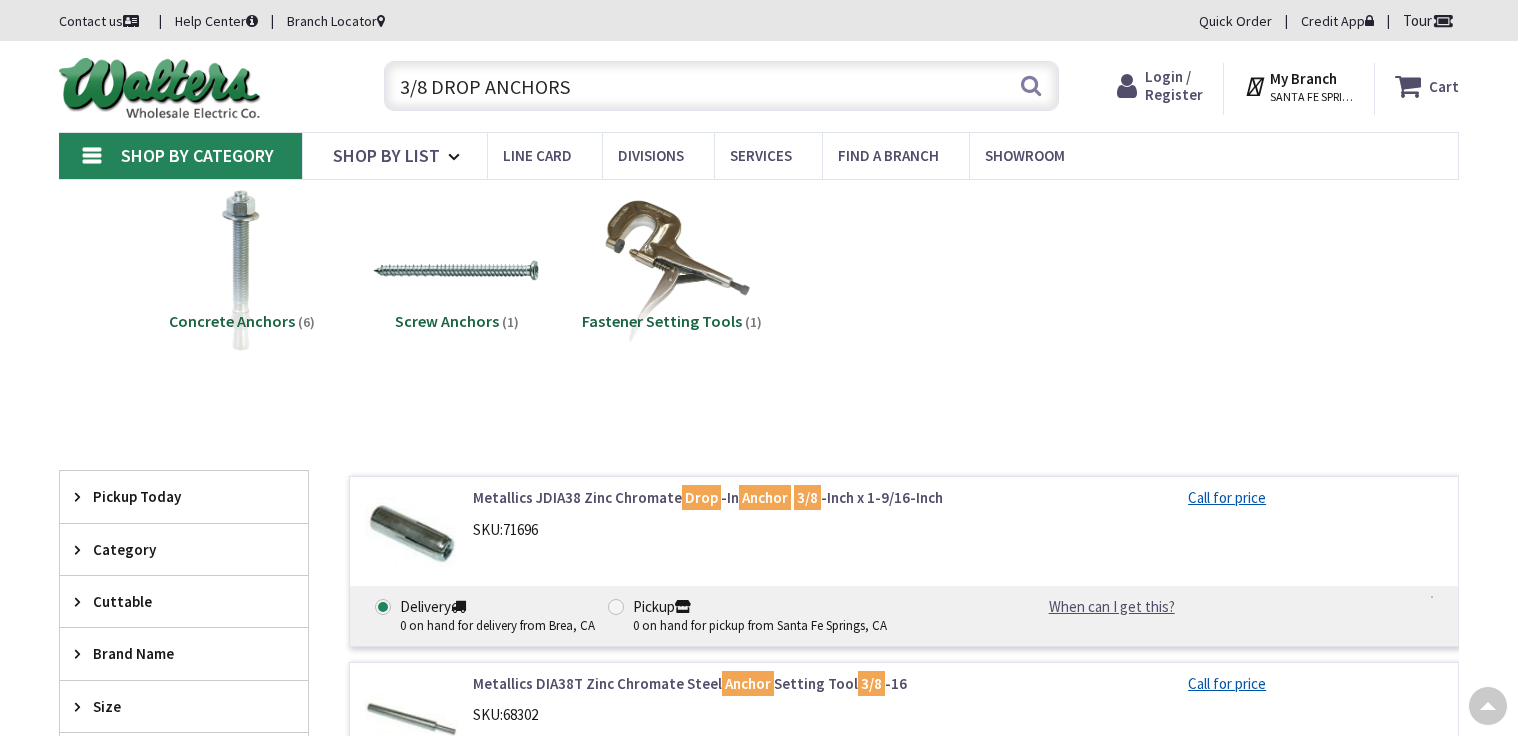 scroll, scrollTop: 400, scrollLeft: 0, axis: vertical 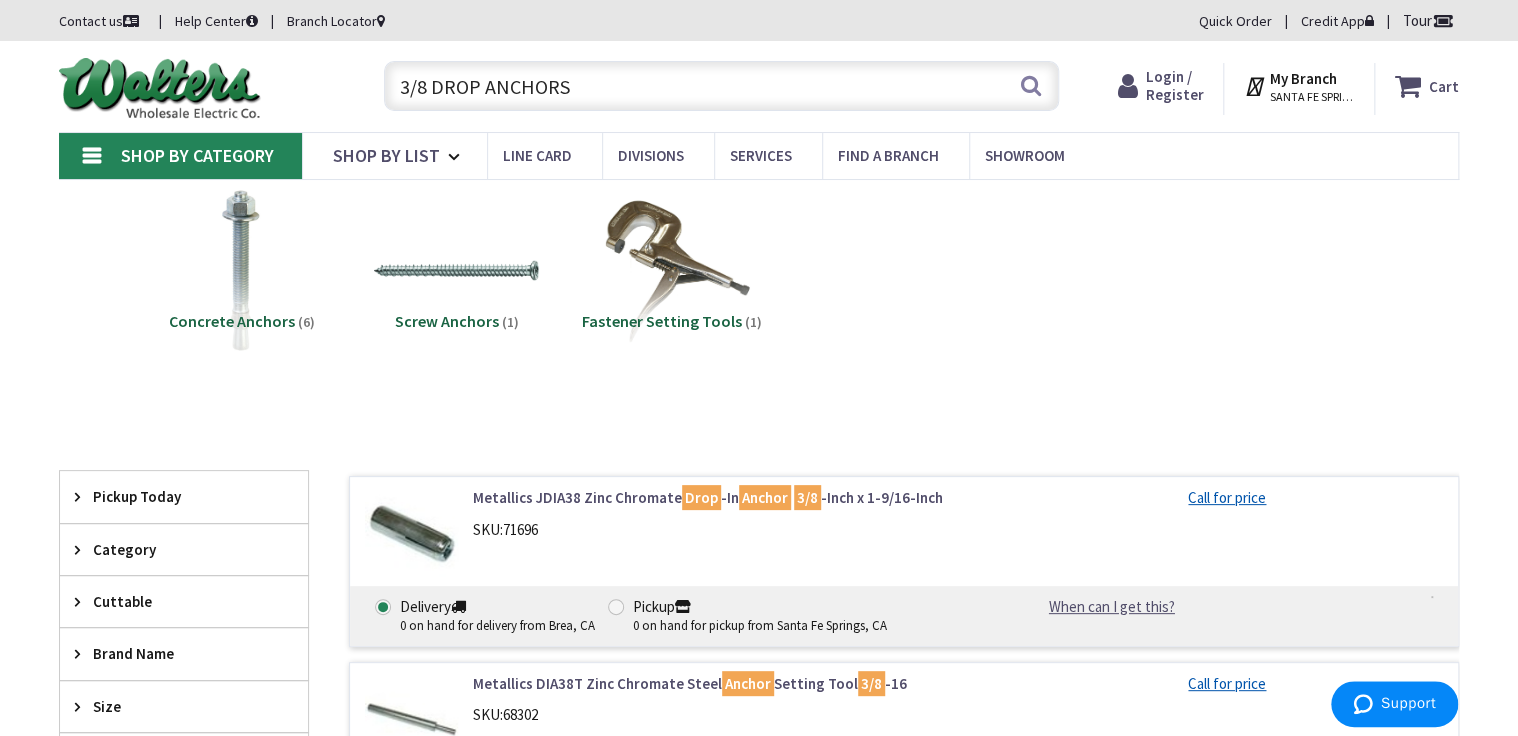 click on "3/8 DROP ANCHORS" at bounding box center [721, 86] 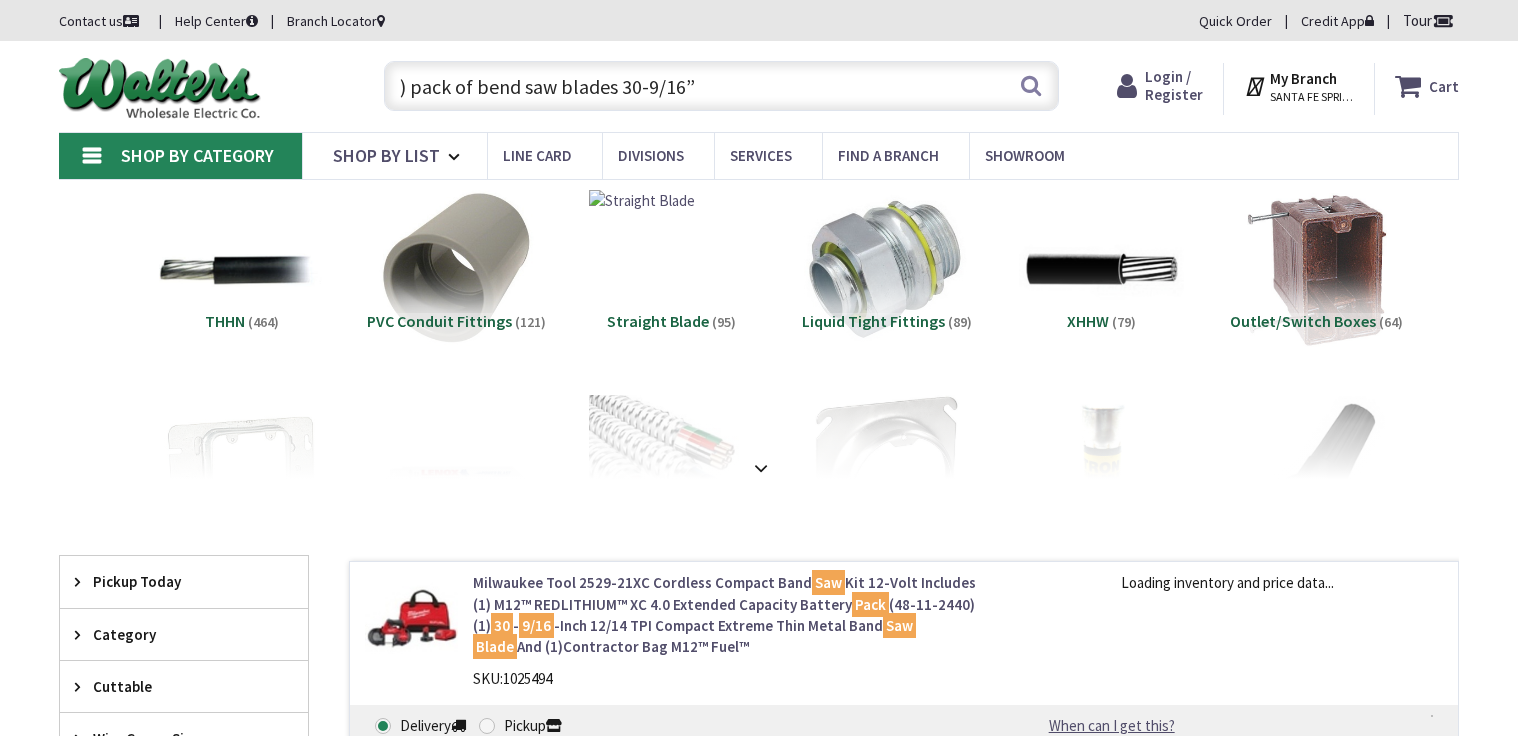 scroll, scrollTop: 0, scrollLeft: 0, axis: both 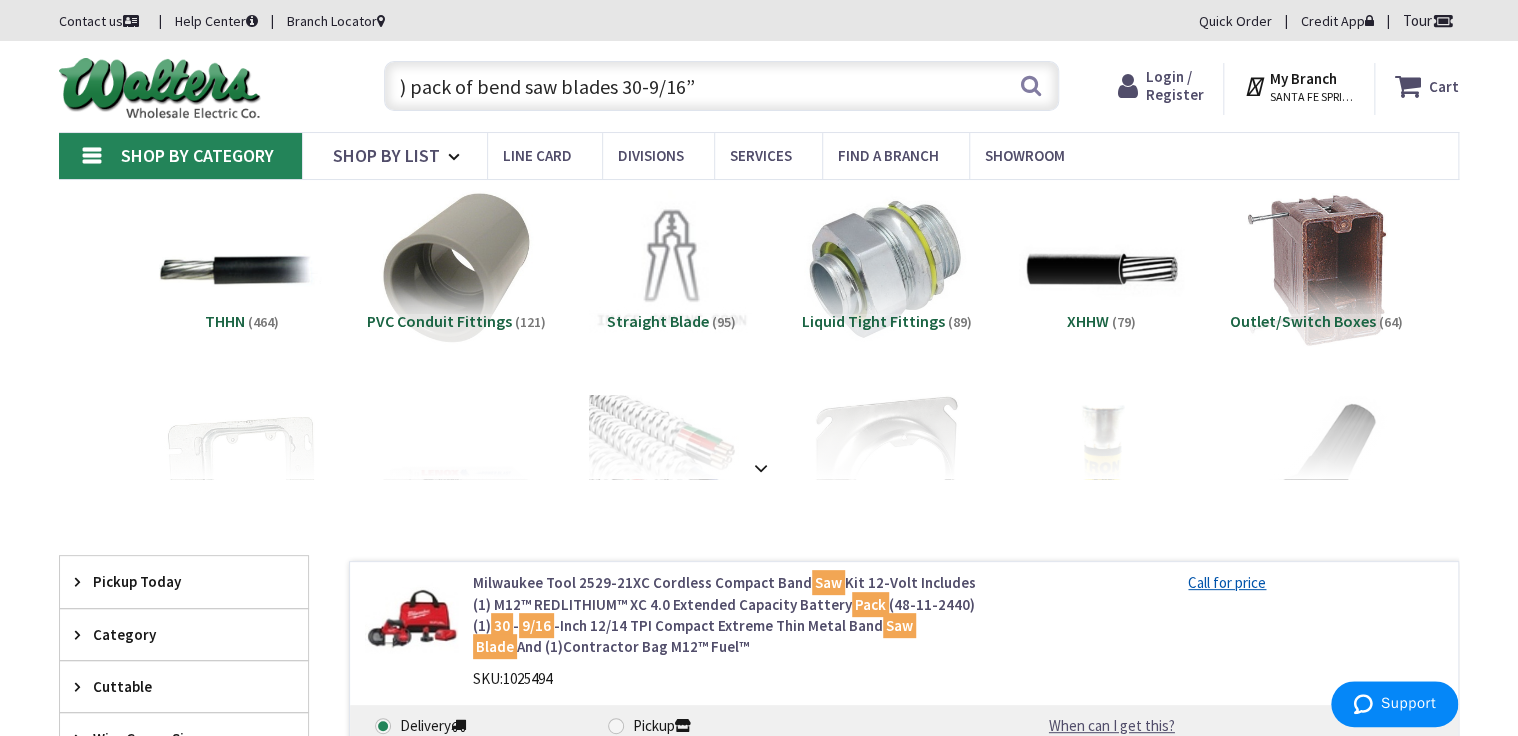 click on ") pack of bend saw blades 30-9/16”" at bounding box center [721, 86] 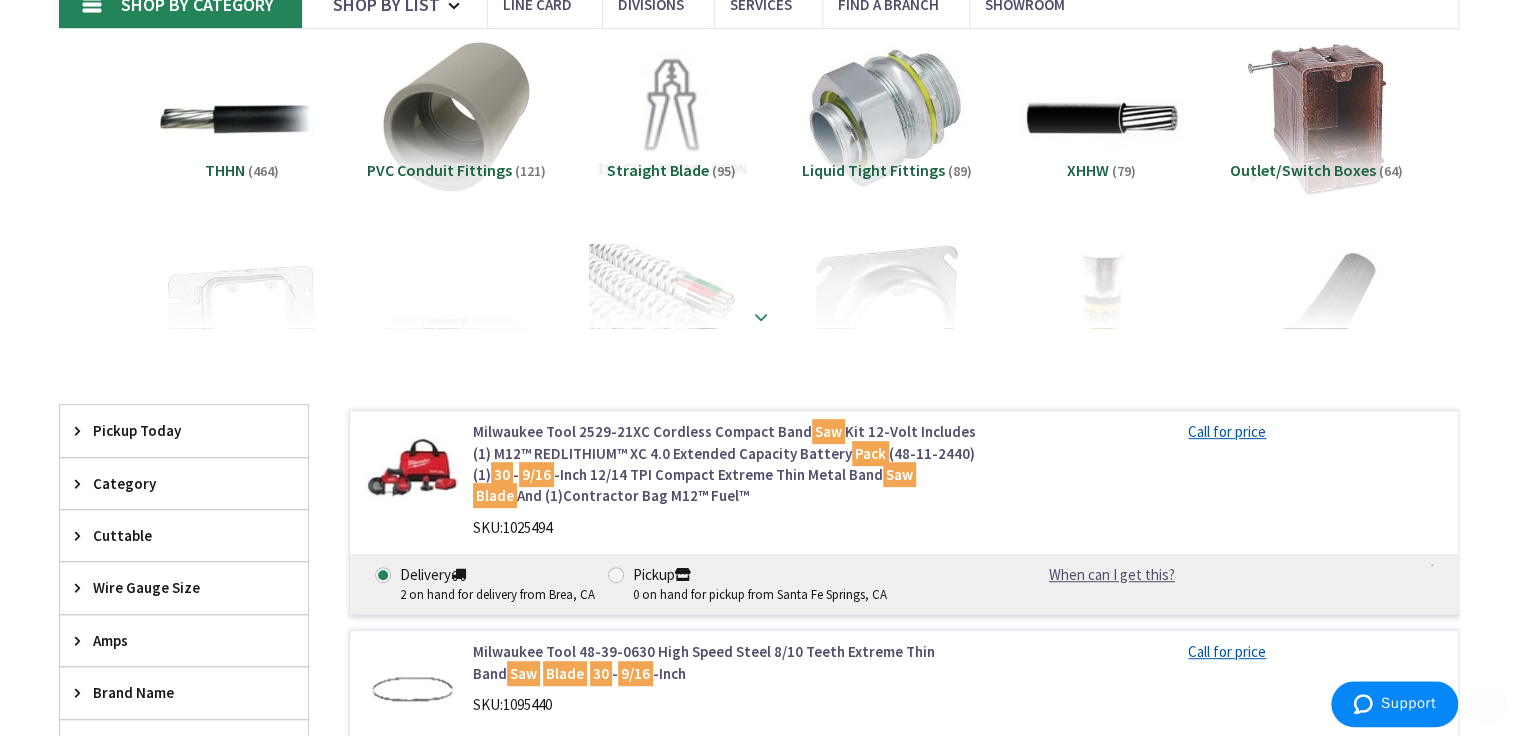 scroll, scrollTop: 160, scrollLeft: 0, axis: vertical 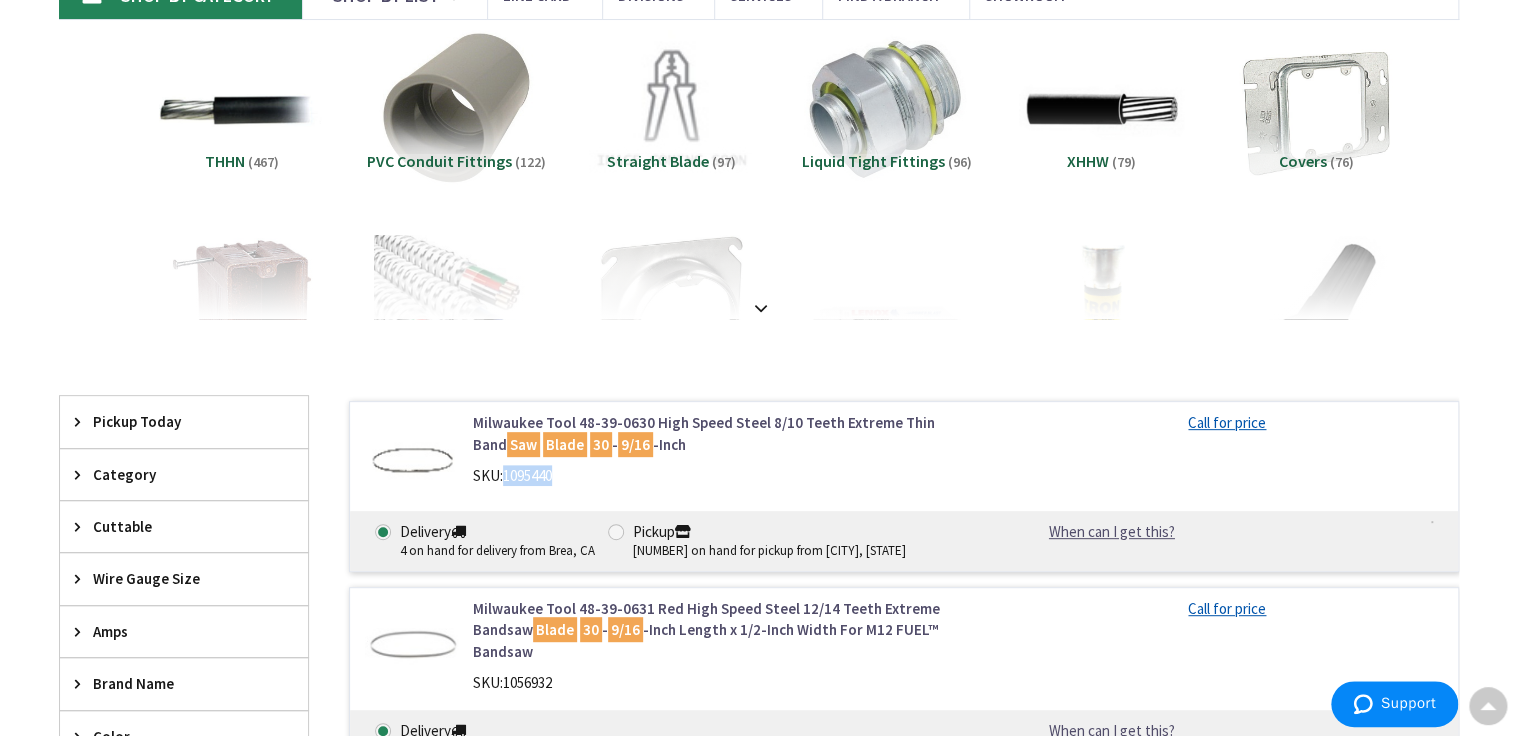 drag, startPoint x: 586, startPoint y: 483, endPoint x: 506, endPoint y: 485, distance: 80.024994 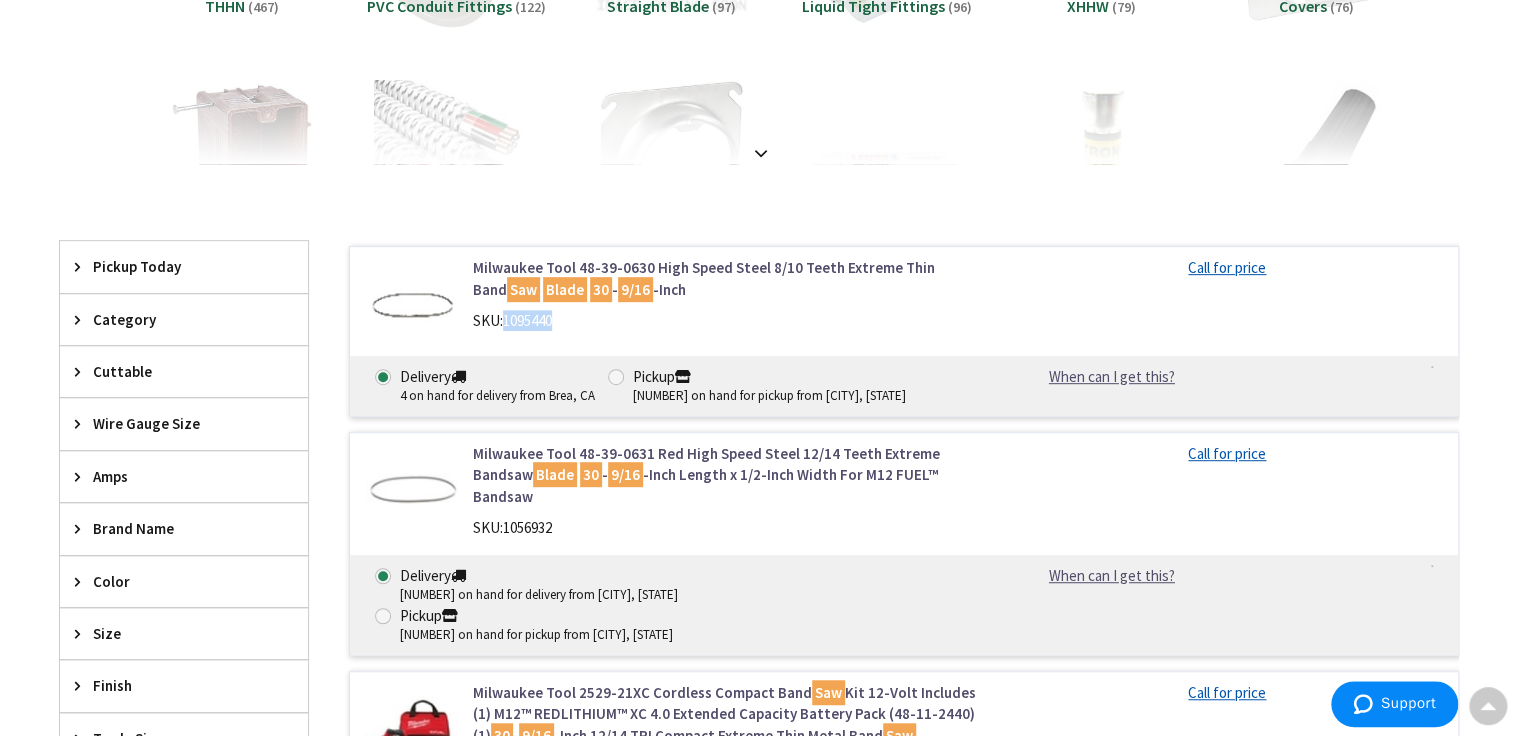 scroll, scrollTop: 320, scrollLeft: 0, axis: vertical 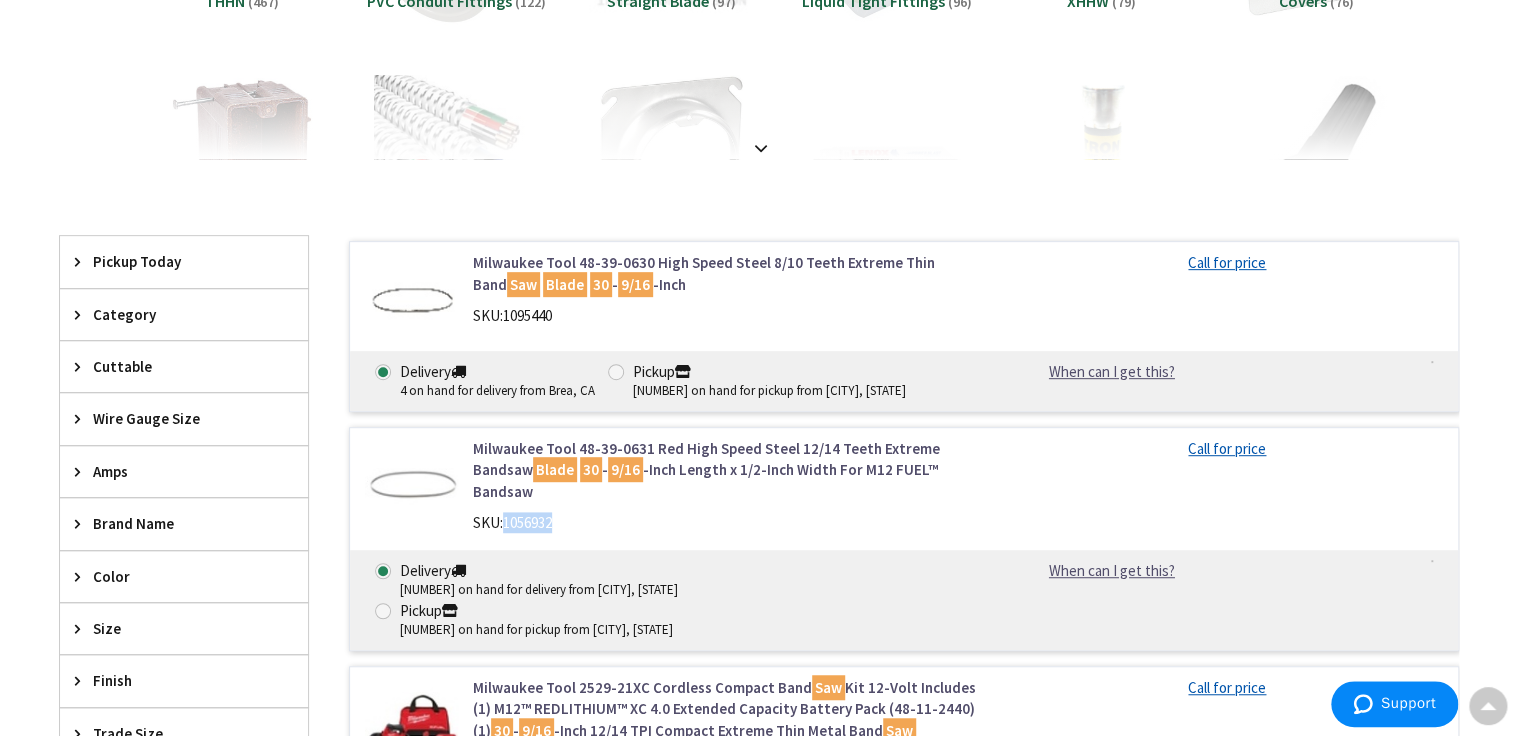 drag, startPoint x: 576, startPoint y: 531, endPoint x: 505, endPoint y: 526, distance: 71.17584 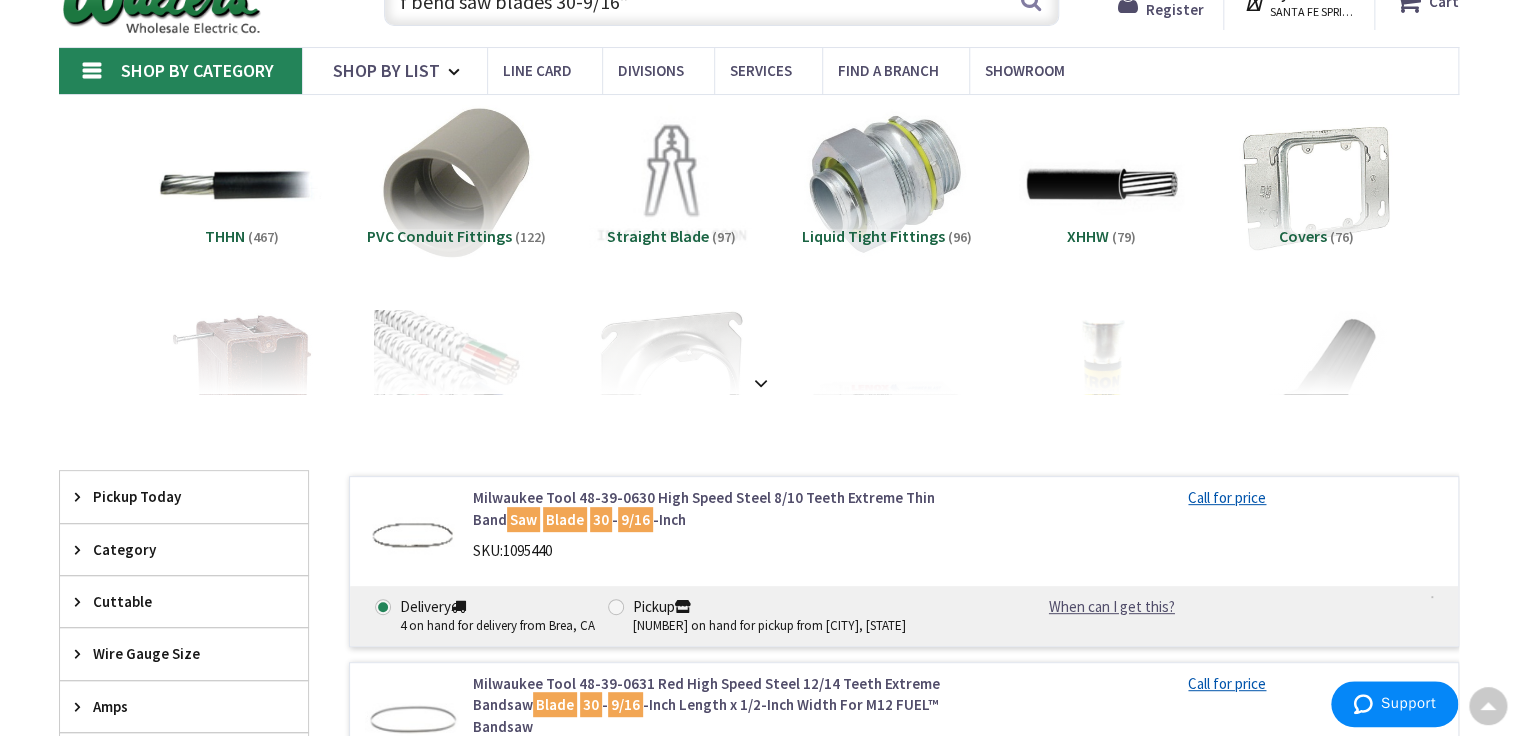 scroll, scrollTop: 80, scrollLeft: 0, axis: vertical 